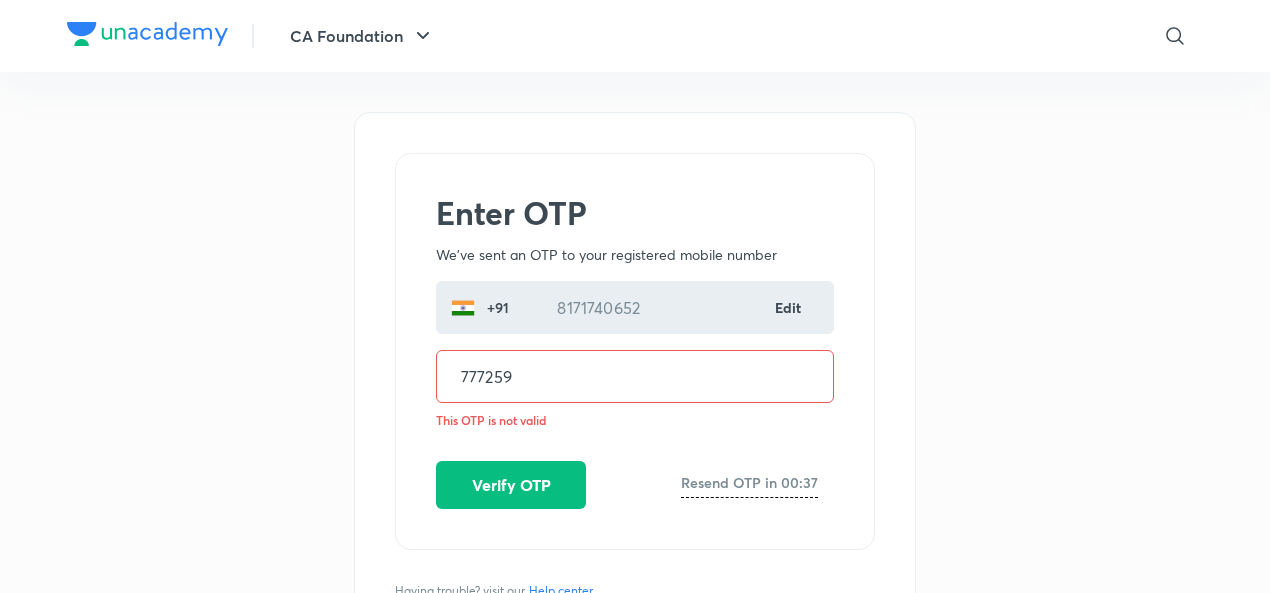 scroll, scrollTop: 0, scrollLeft: 0, axis: both 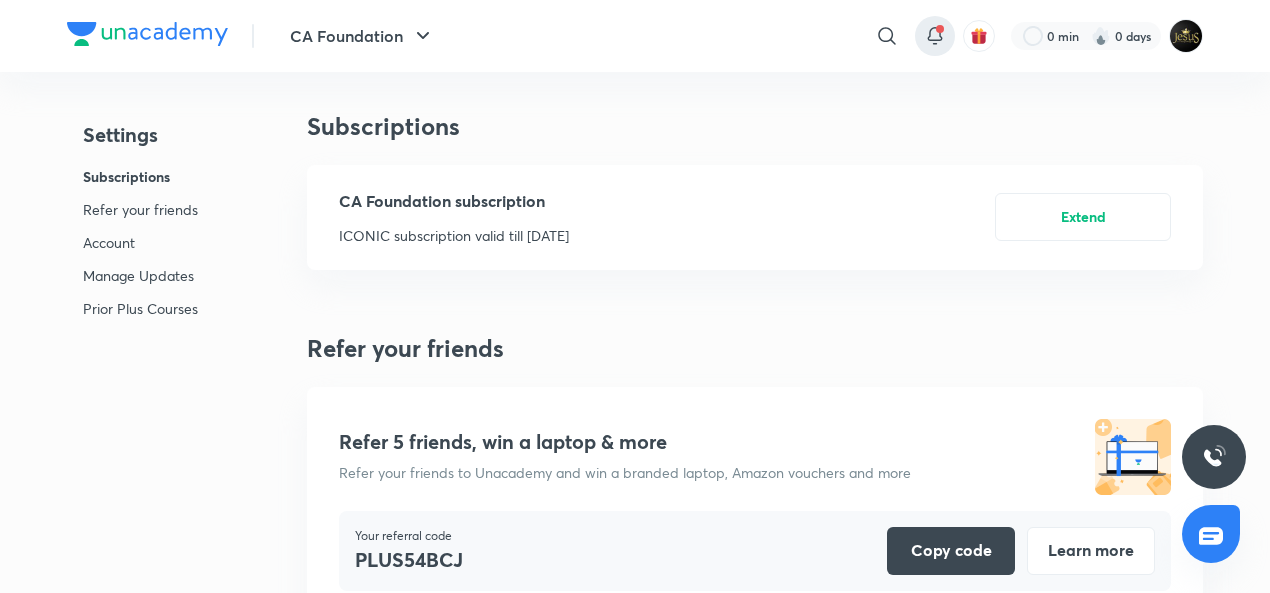 click 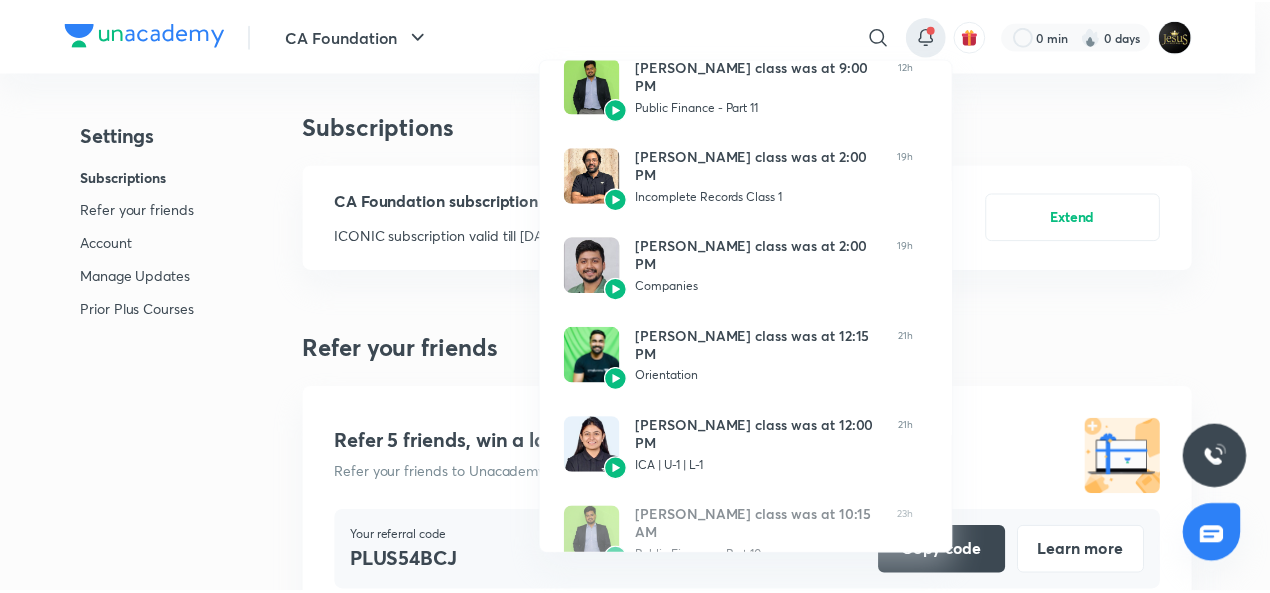 scroll, scrollTop: 444, scrollLeft: 0, axis: vertical 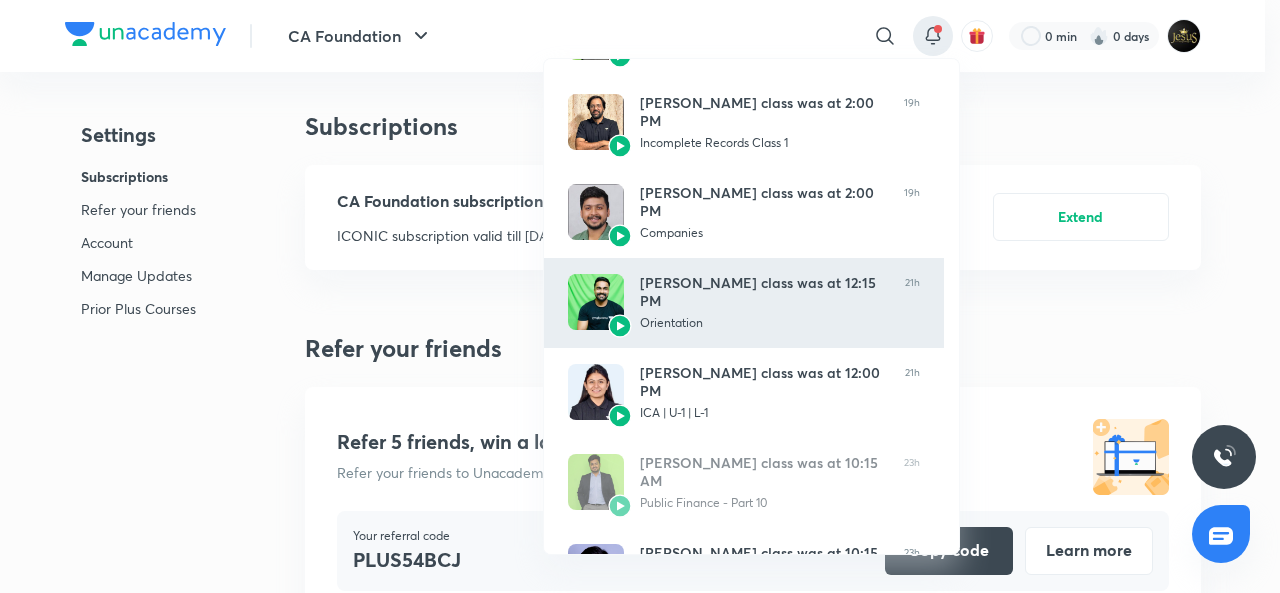 click at bounding box center [620, 326] 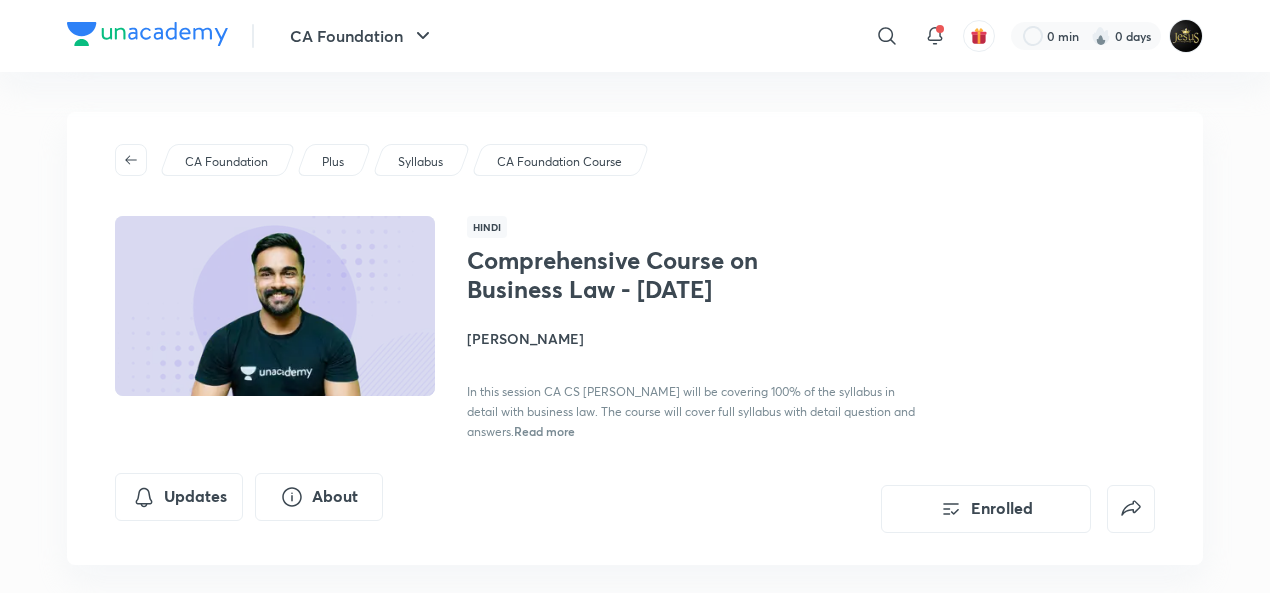 scroll, scrollTop: 344, scrollLeft: 0, axis: vertical 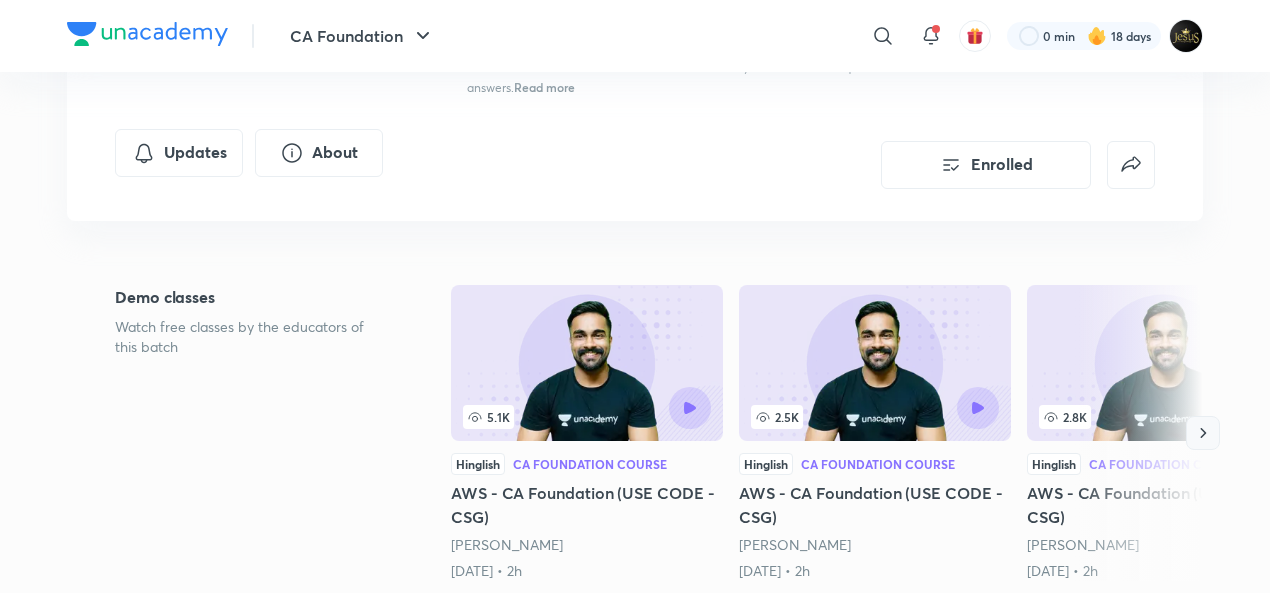 click 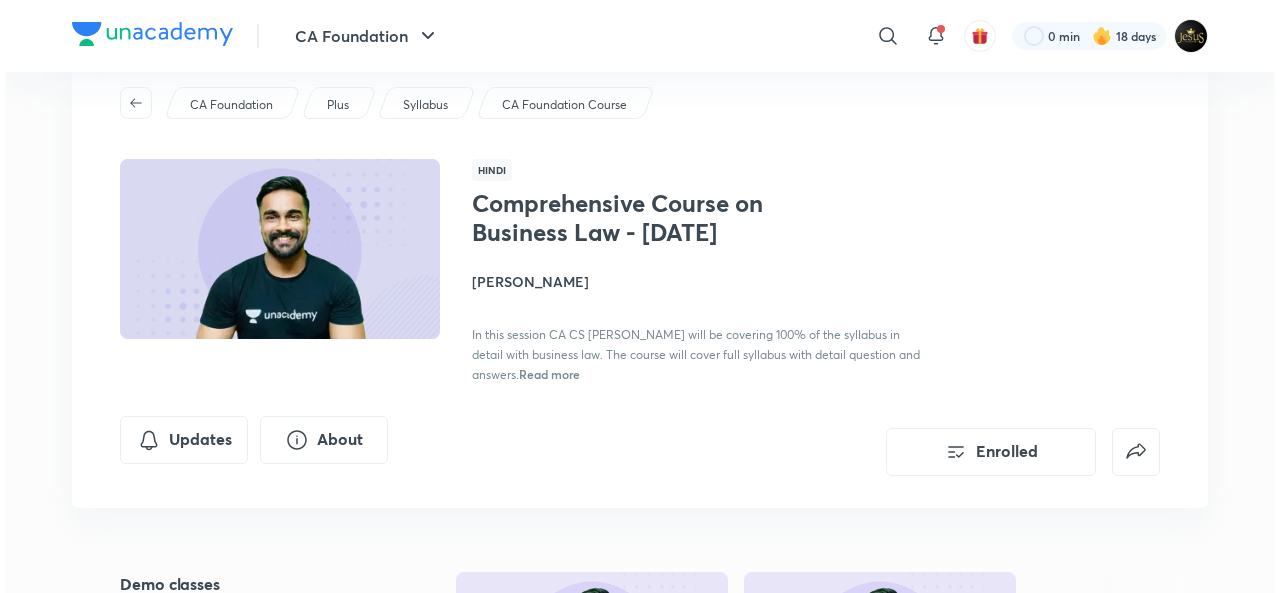scroll, scrollTop: 0, scrollLeft: 0, axis: both 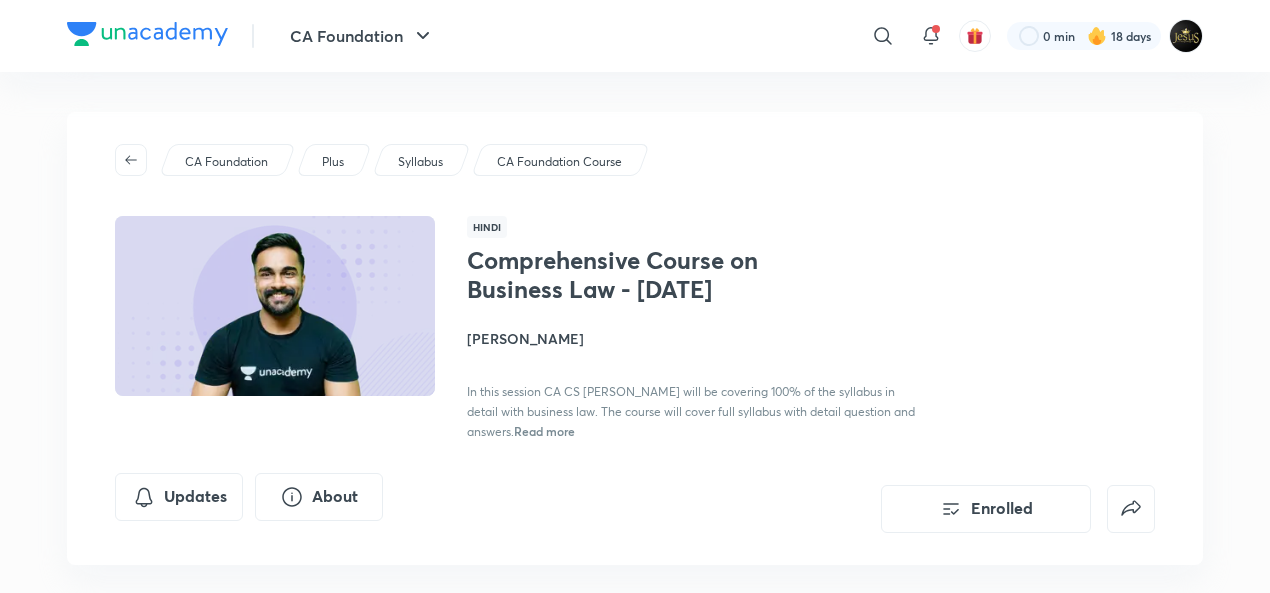 click on "Plus" at bounding box center (333, 162) 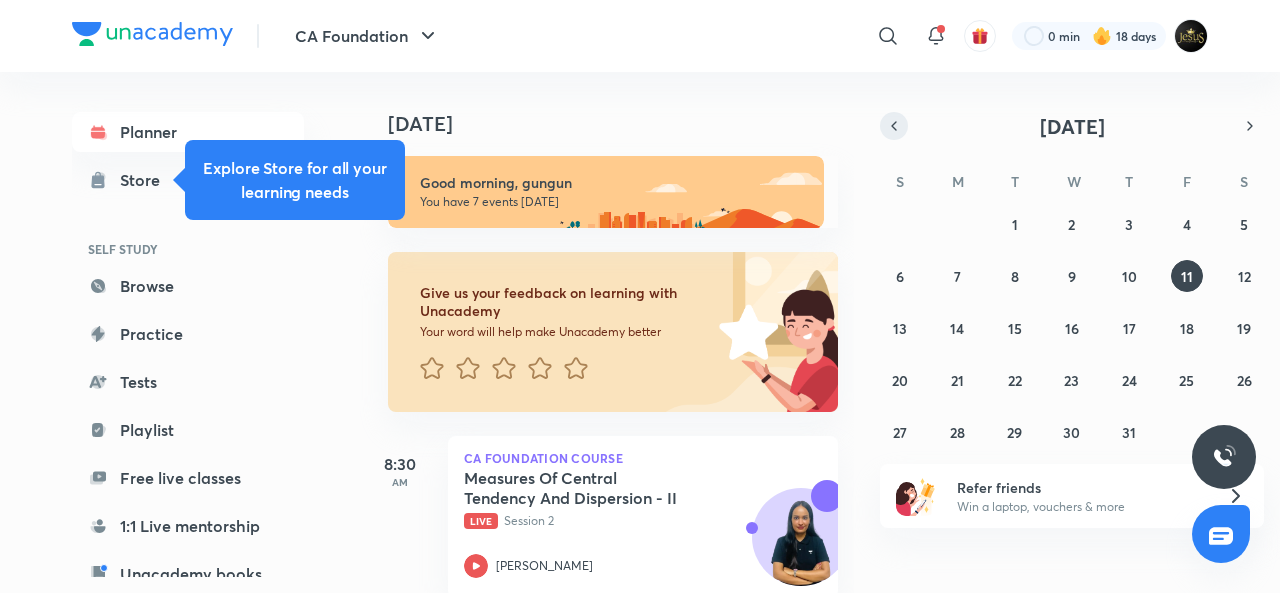 click 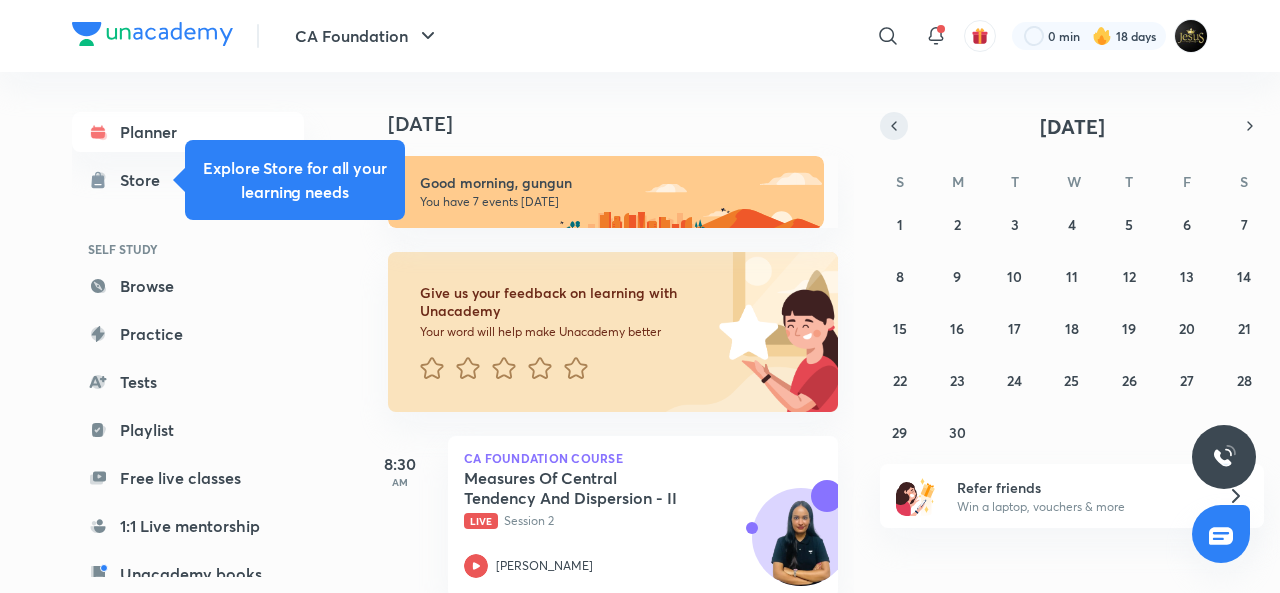 click 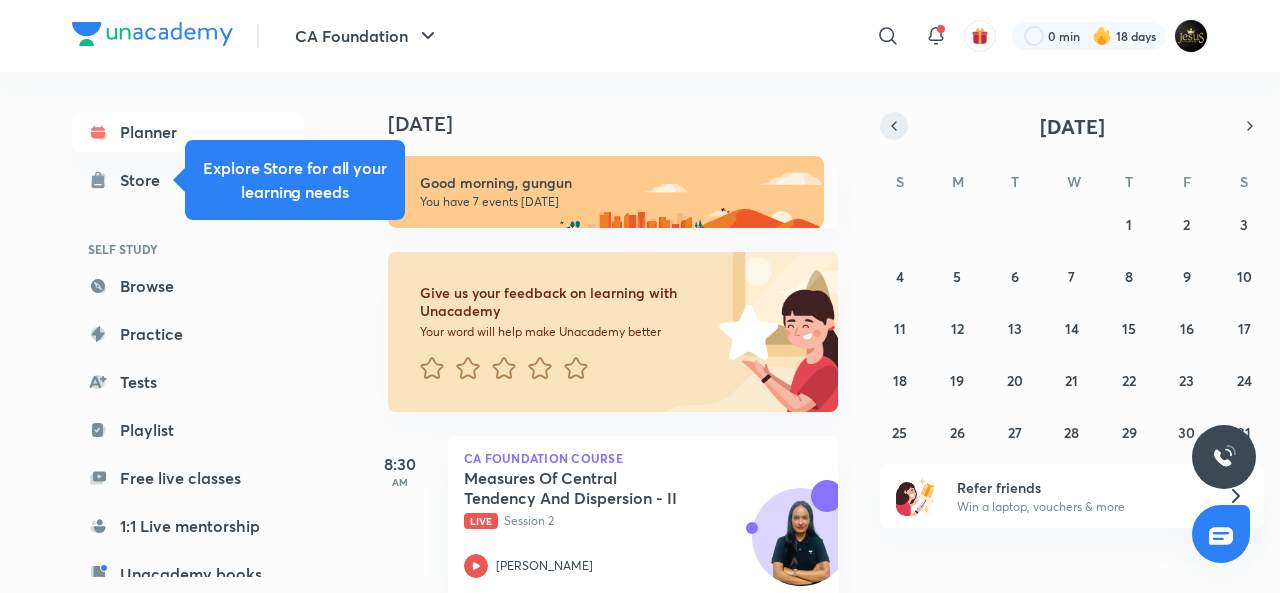 click 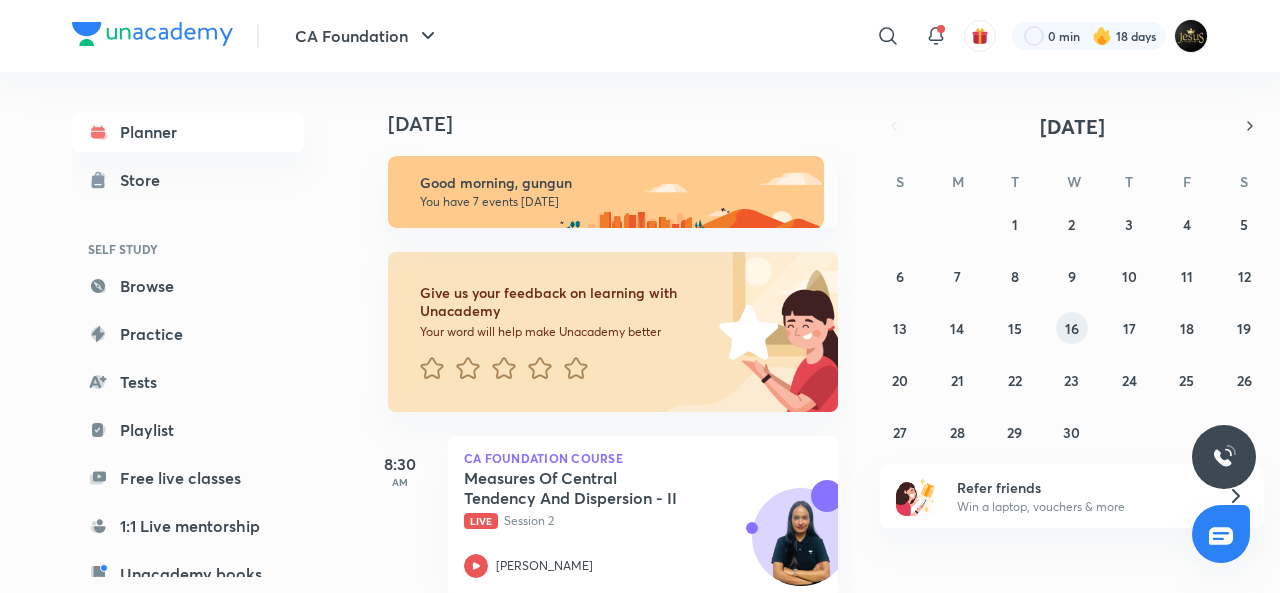 click on "16" at bounding box center [1072, 328] 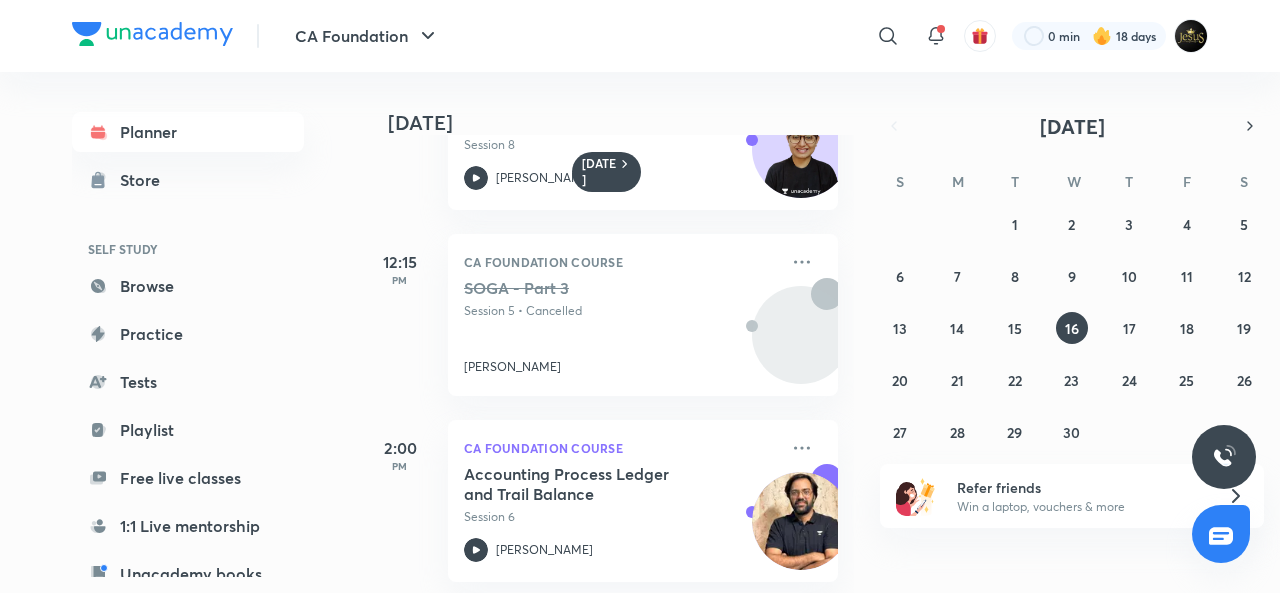 scroll, scrollTop: 864, scrollLeft: 0, axis: vertical 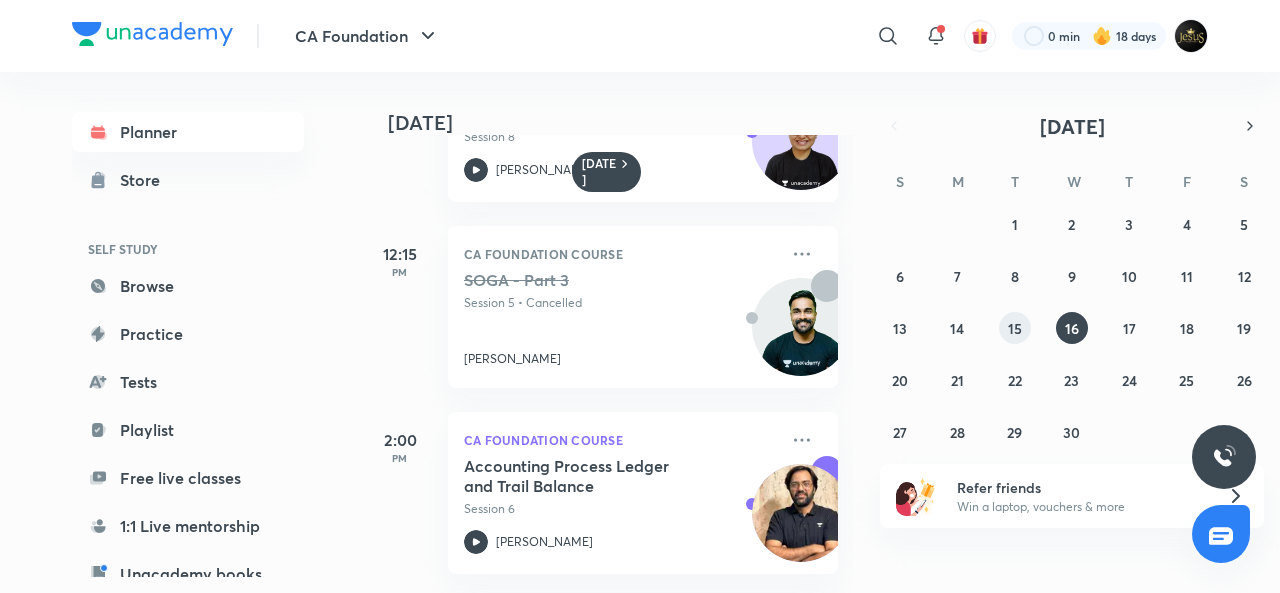 click on "15" at bounding box center (1015, 328) 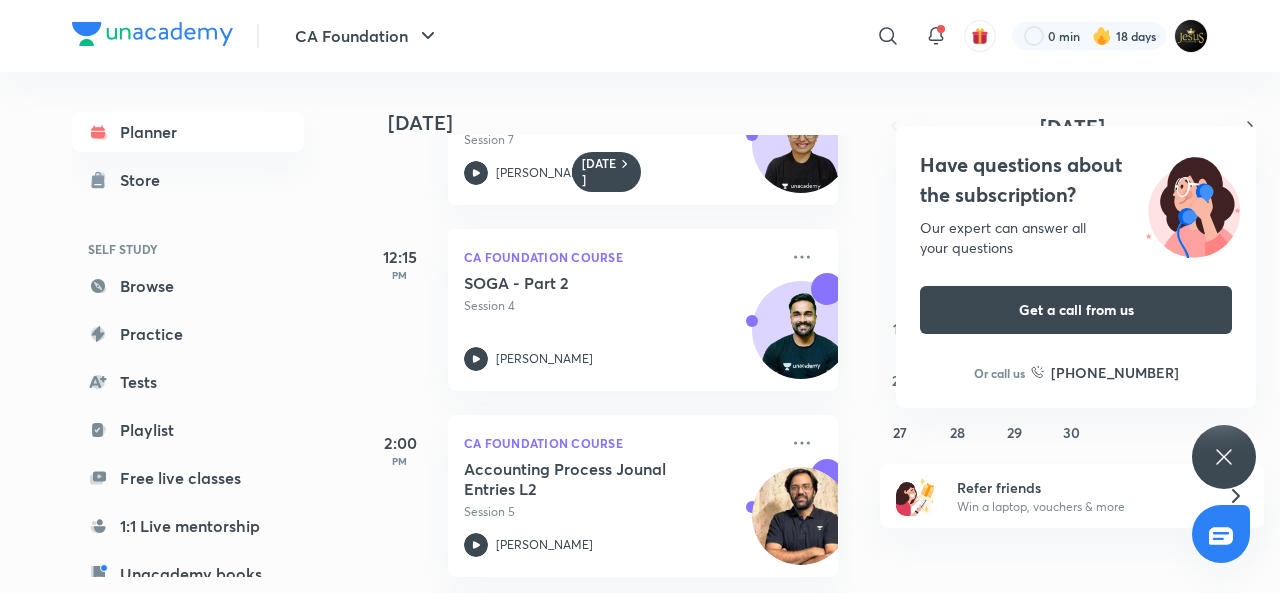 scroll, scrollTop: 867, scrollLeft: 0, axis: vertical 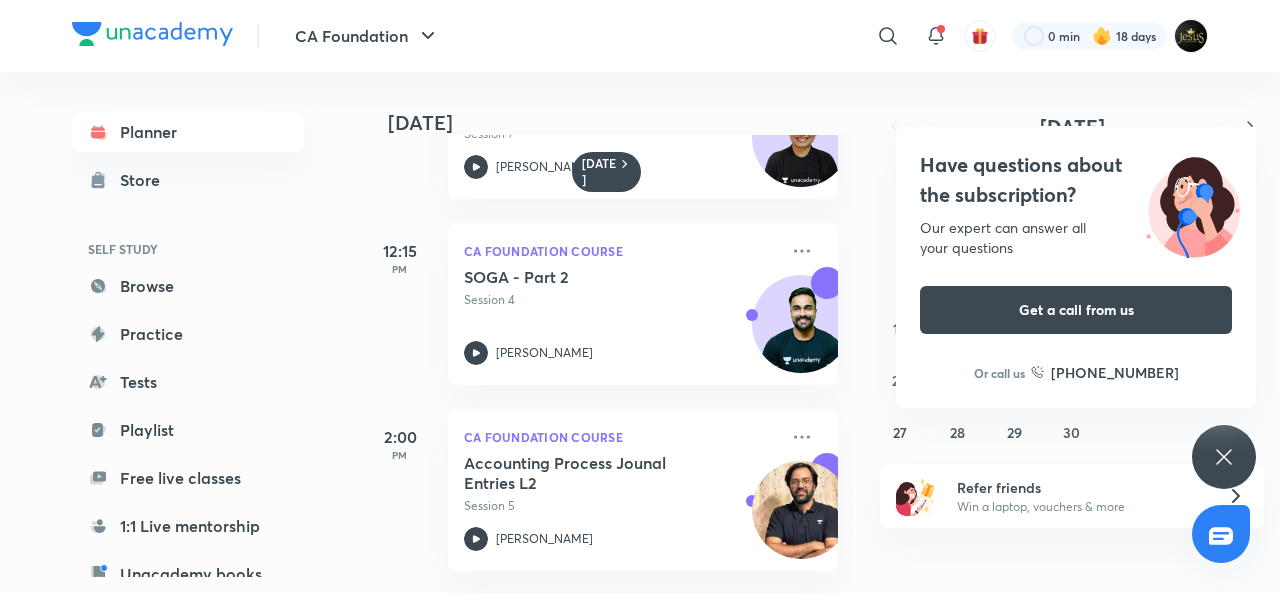 click on "Have questions about the subscription? Our expert can answer all your questions Get a call from us Or call us +91 8585858585" at bounding box center [1224, 457] 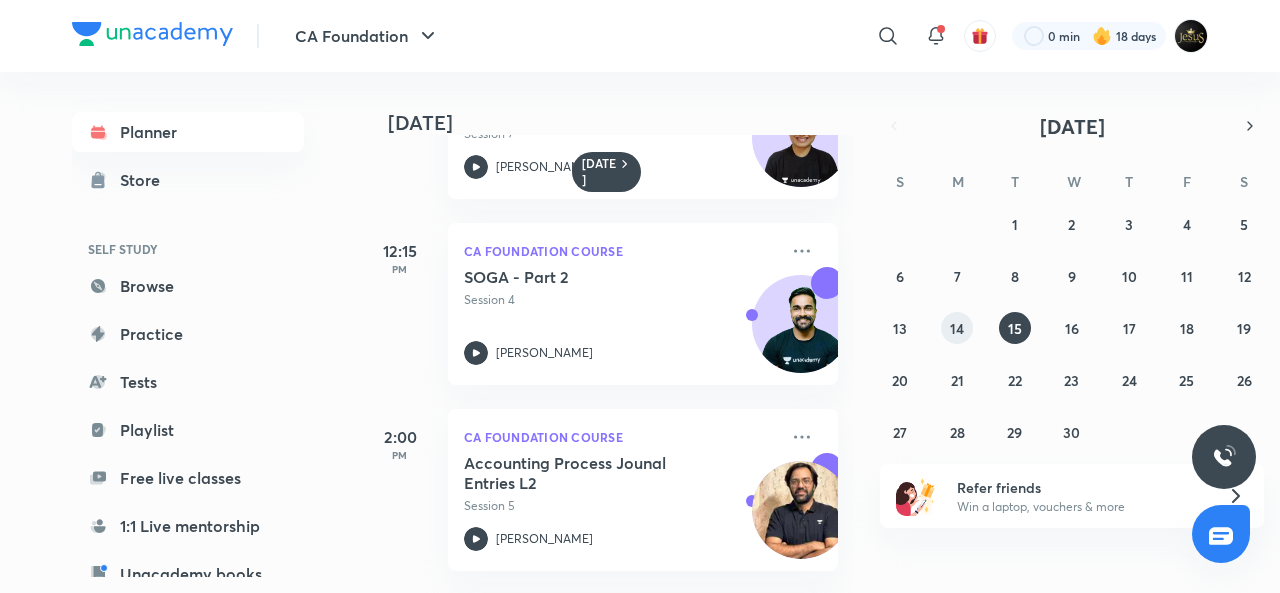 click on "14" at bounding box center (957, 328) 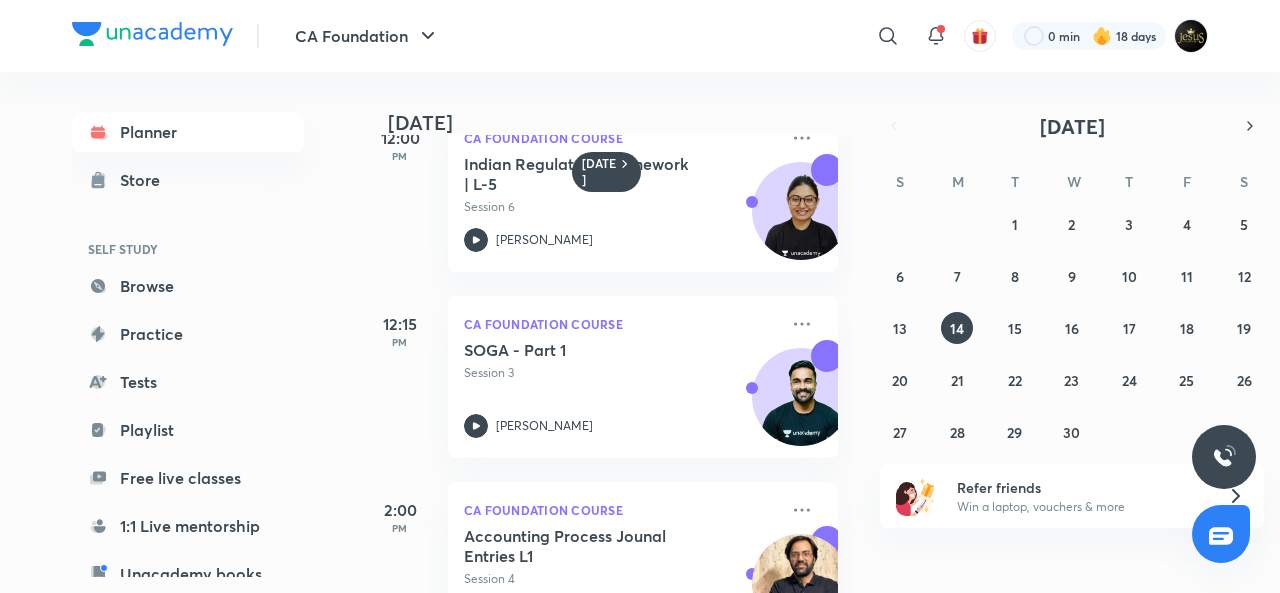 scroll, scrollTop: 810, scrollLeft: 0, axis: vertical 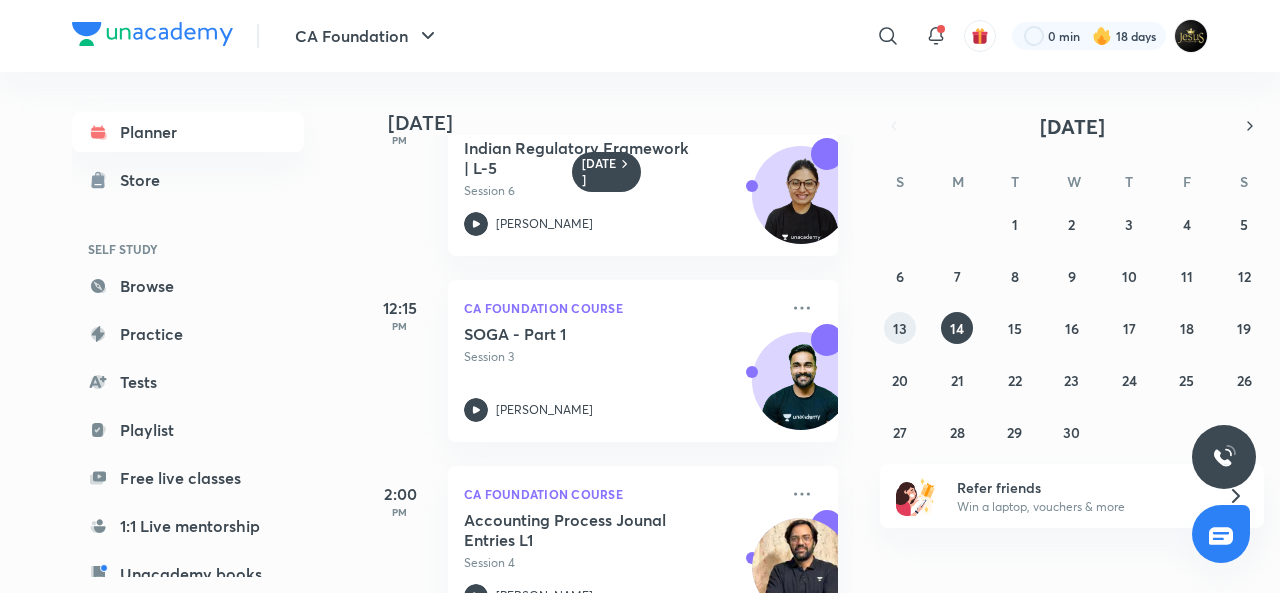 click on "13" at bounding box center [900, 328] 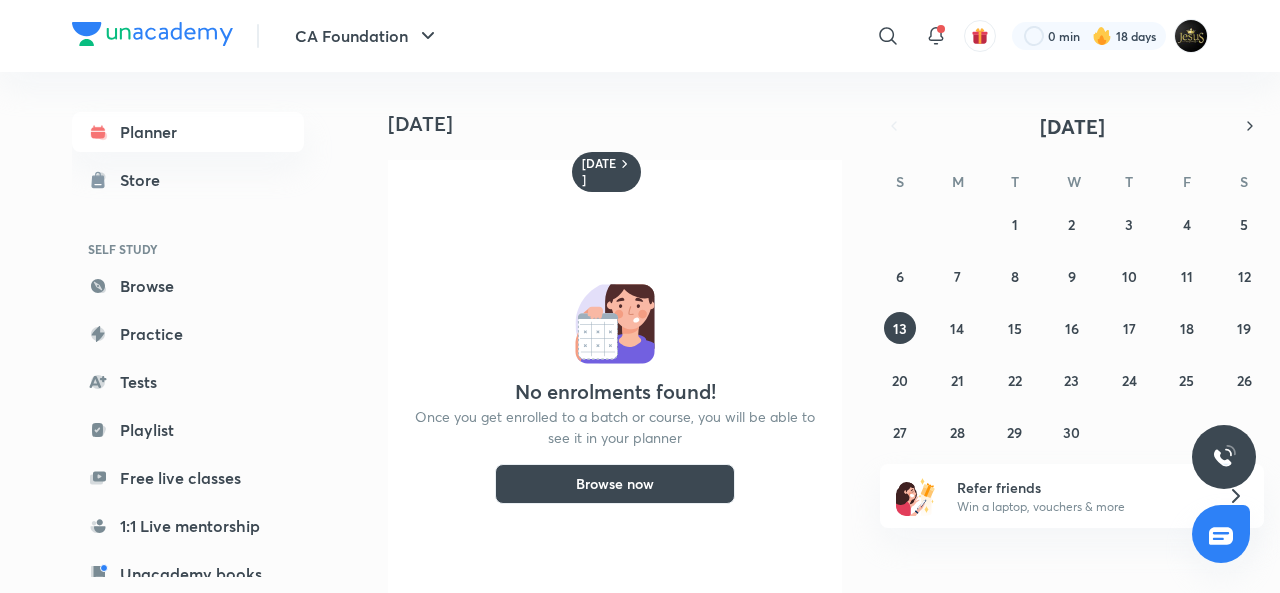 scroll, scrollTop: 78, scrollLeft: 0, axis: vertical 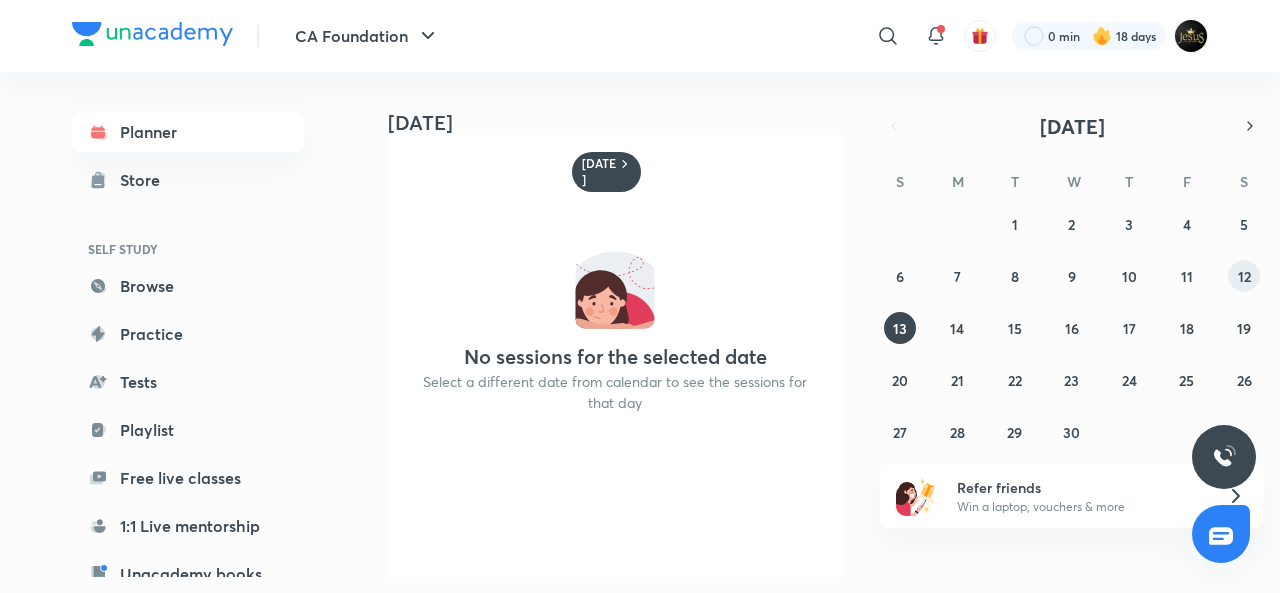 click on "12" at bounding box center (1244, 276) 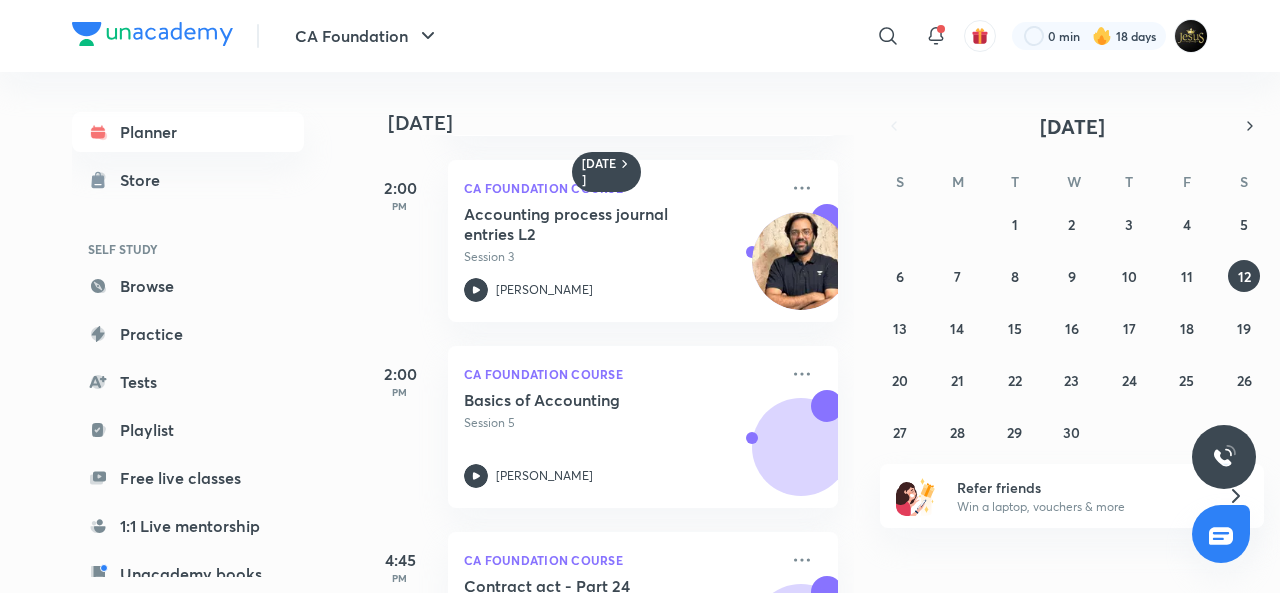 scroll, scrollTop: 690, scrollLeft: 0, axis: vertical 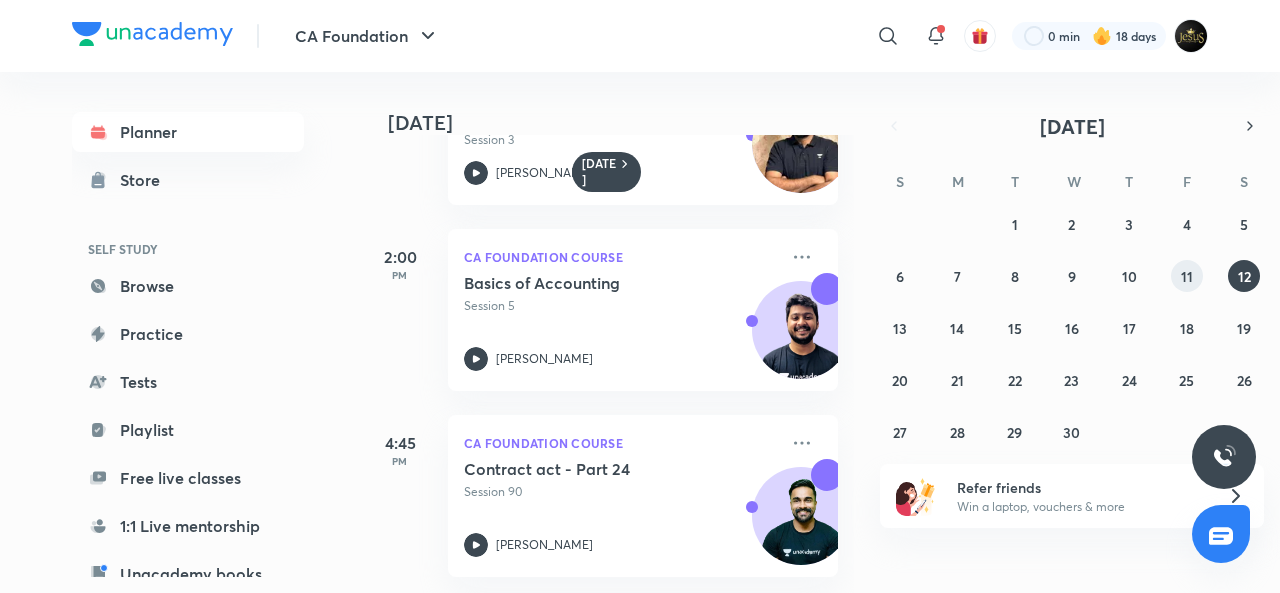 click on "11" at bounding box center [1187, 276] 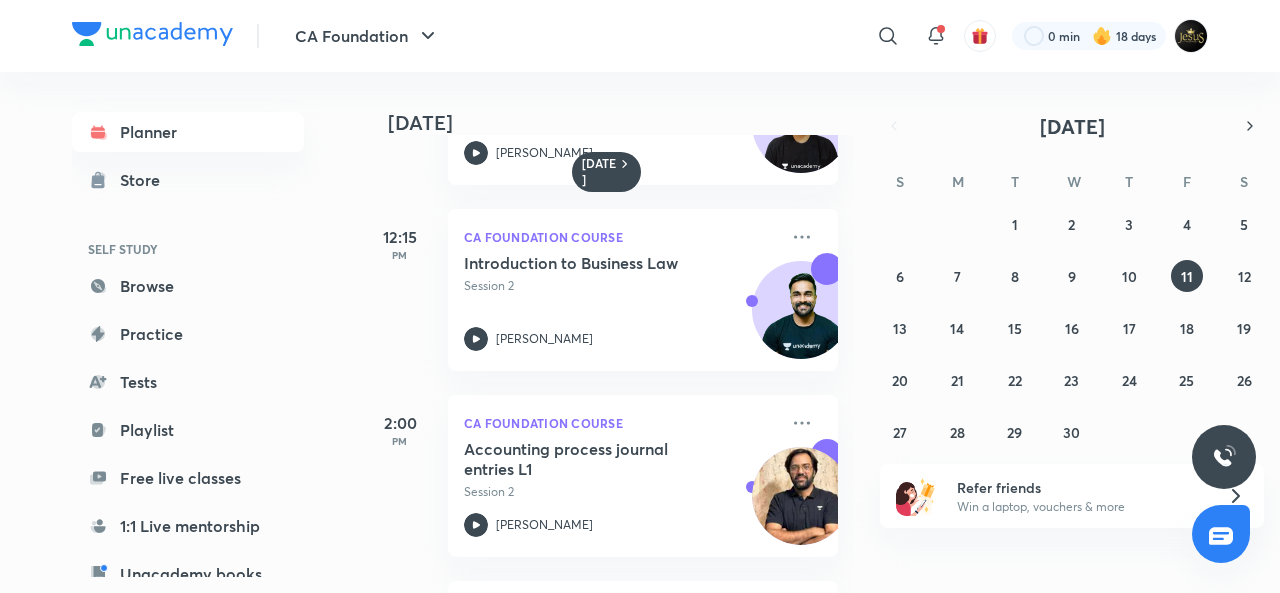 scroll, scrollTop: 882, scrollLeft: 0, axis: vertical 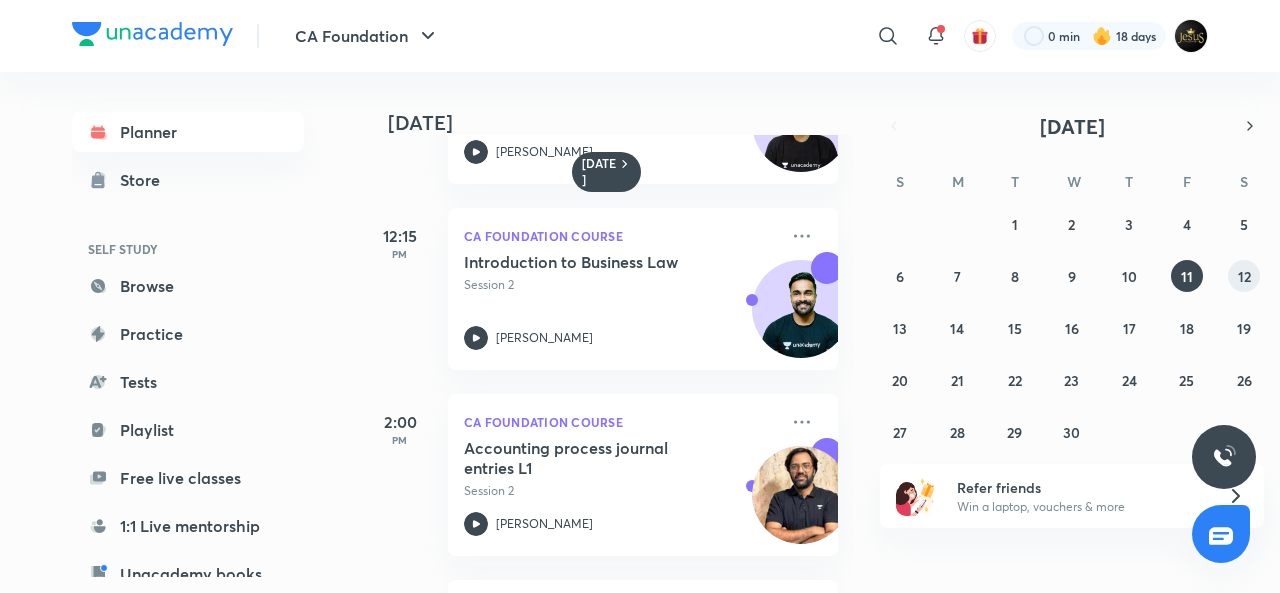 click on "12" at bounding box center [1244, 276] 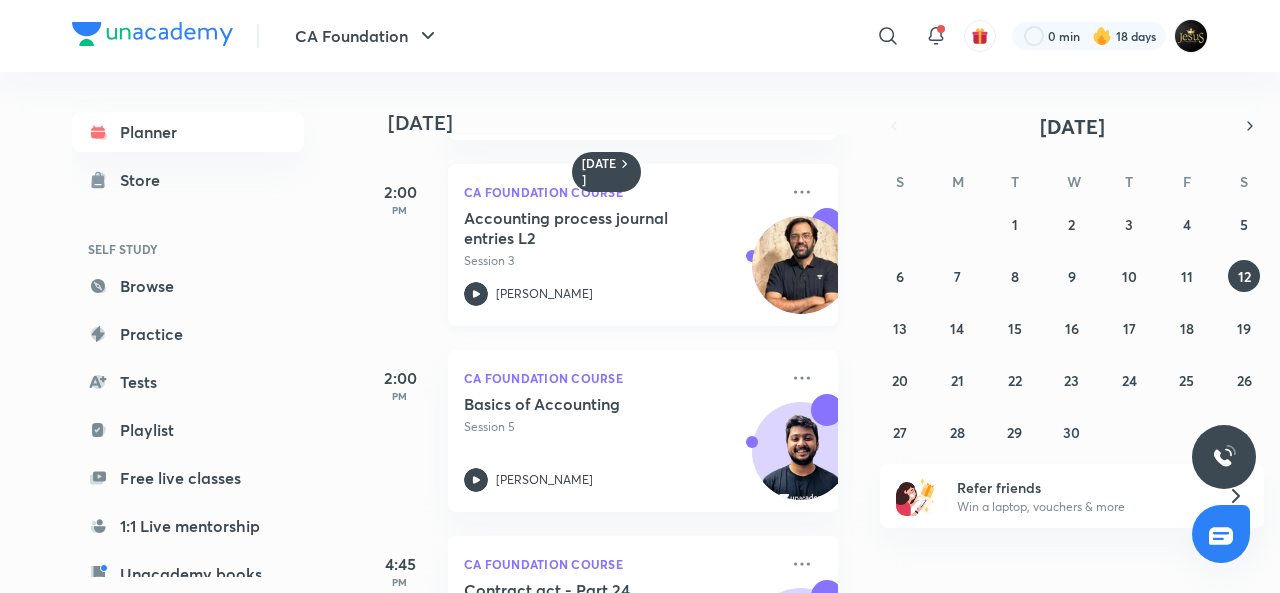scroll, scrollTop: 690, scrollLeft: 0, axis: vertical 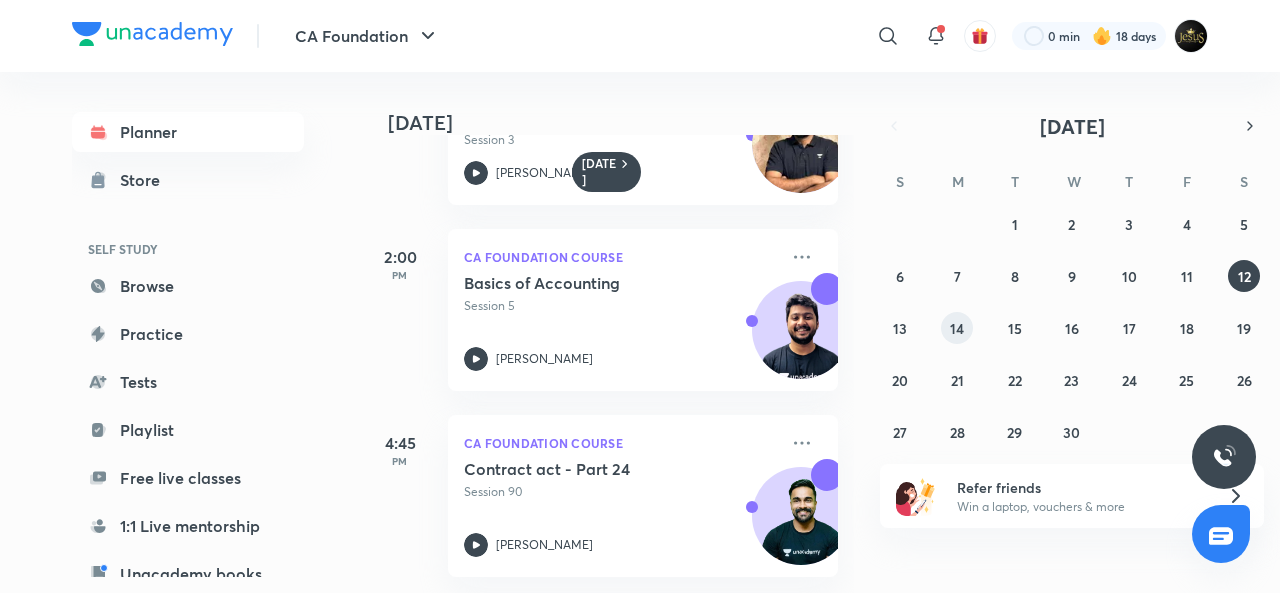 click on "14" at bounding box center (957, 328) 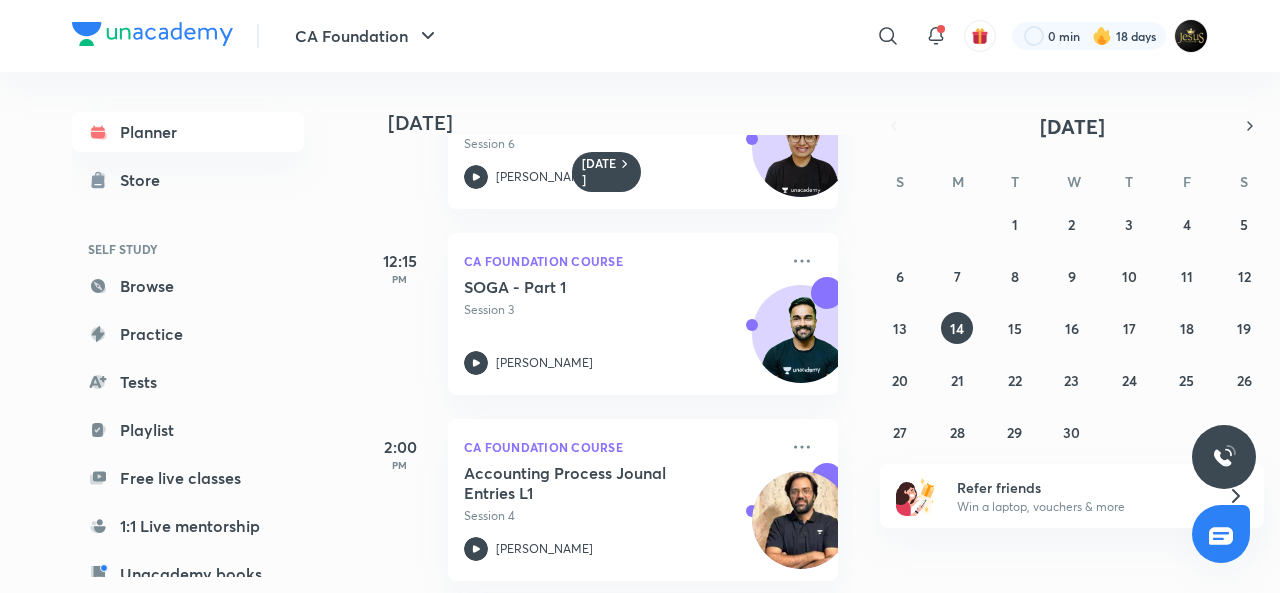 scroll, scrollTop: 876, scrollLeft: 0, axis: vertical 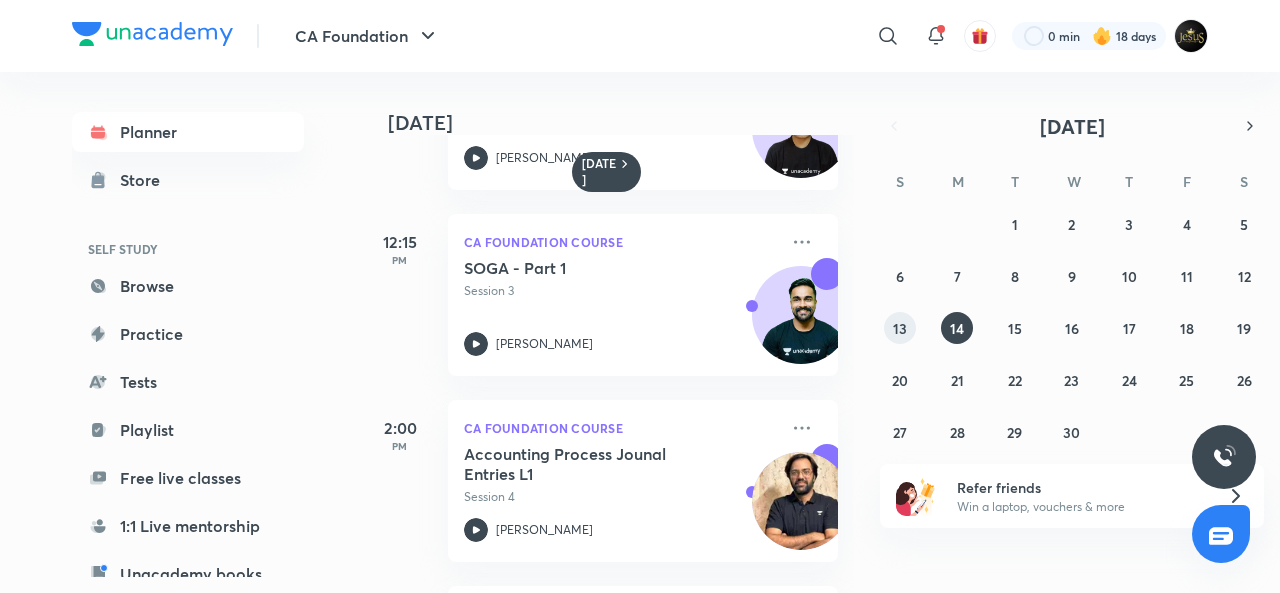 click on "13" at bounding box center [900, 328] 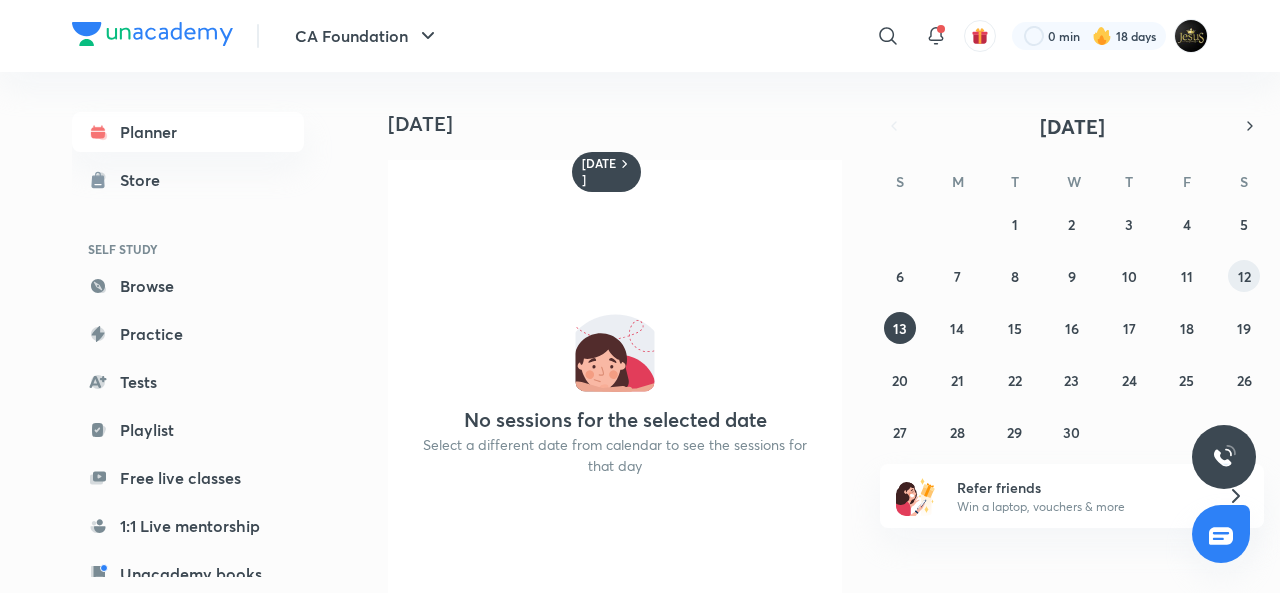 click on "12" at bounding box center [1244, 276] 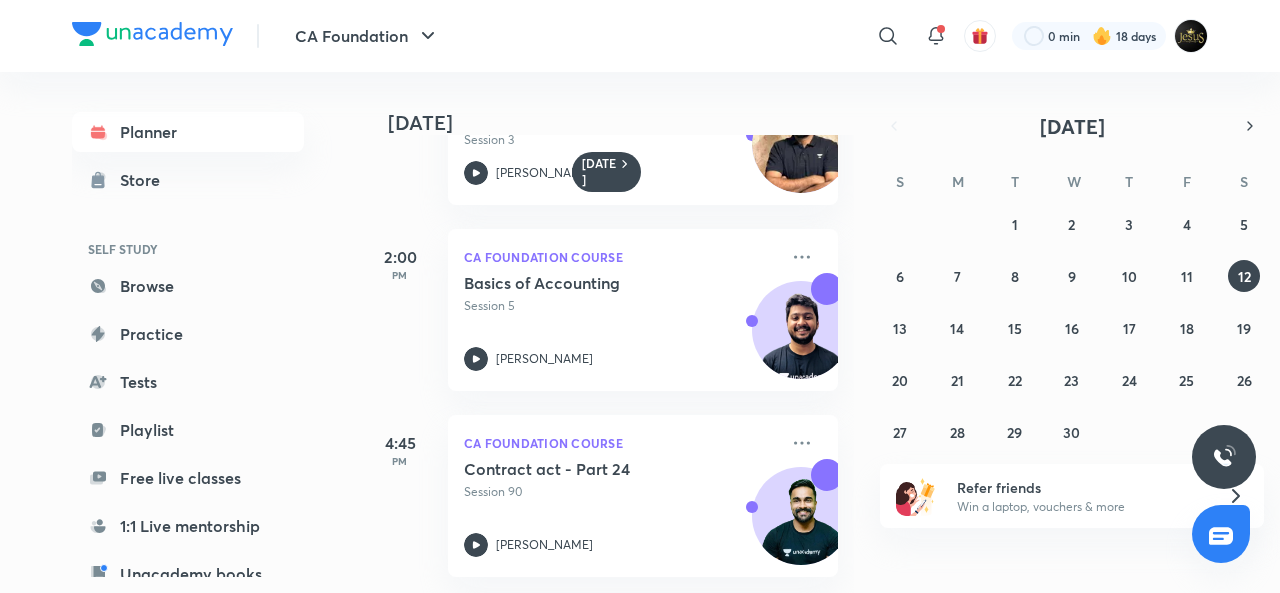 scroll, scrollTop: 690, scrollLeft: 0, axis: vertical 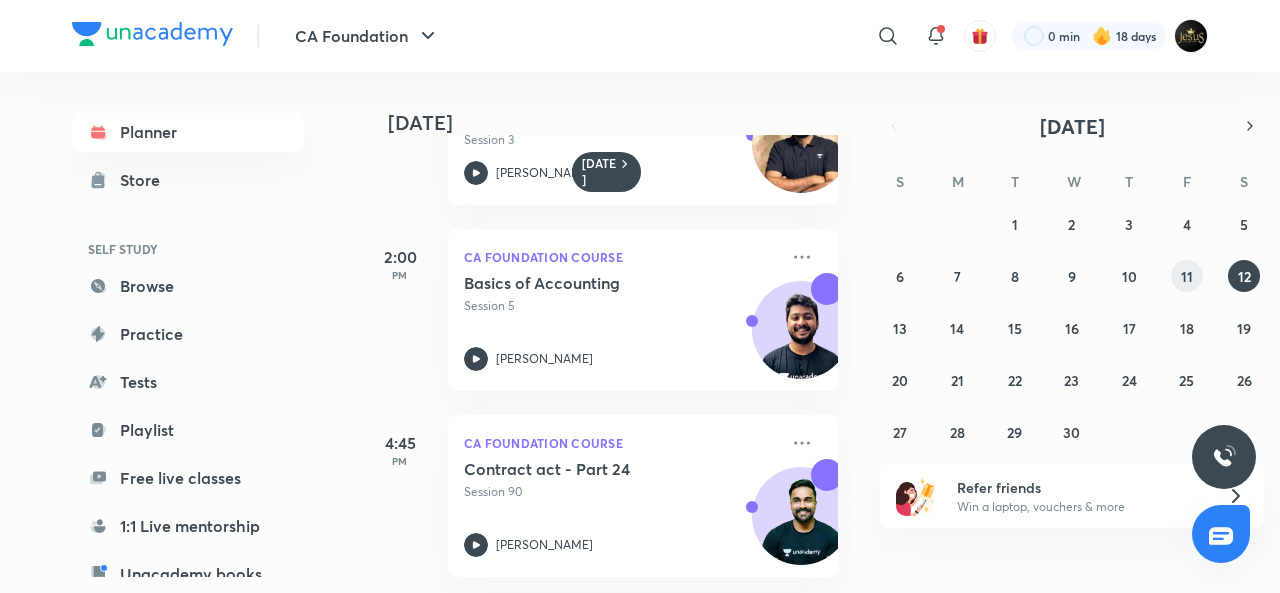 click on "11" at bounding box center [1187, 276] 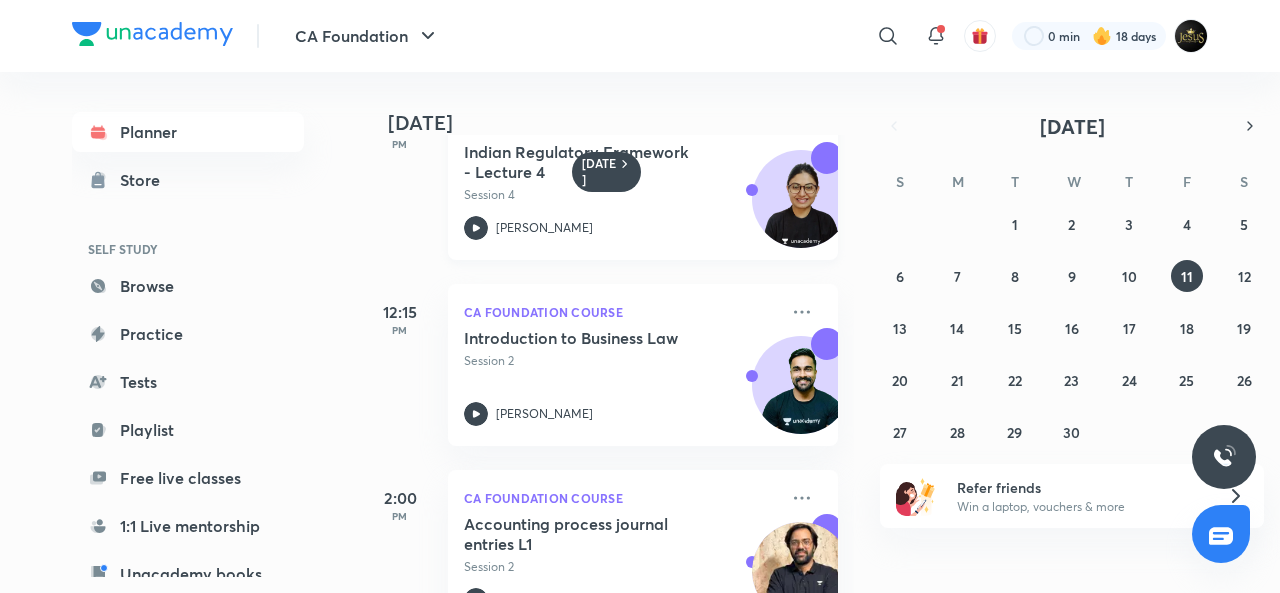scroll, scrollTop: 808, scrollLeft: 0, axis: vertical 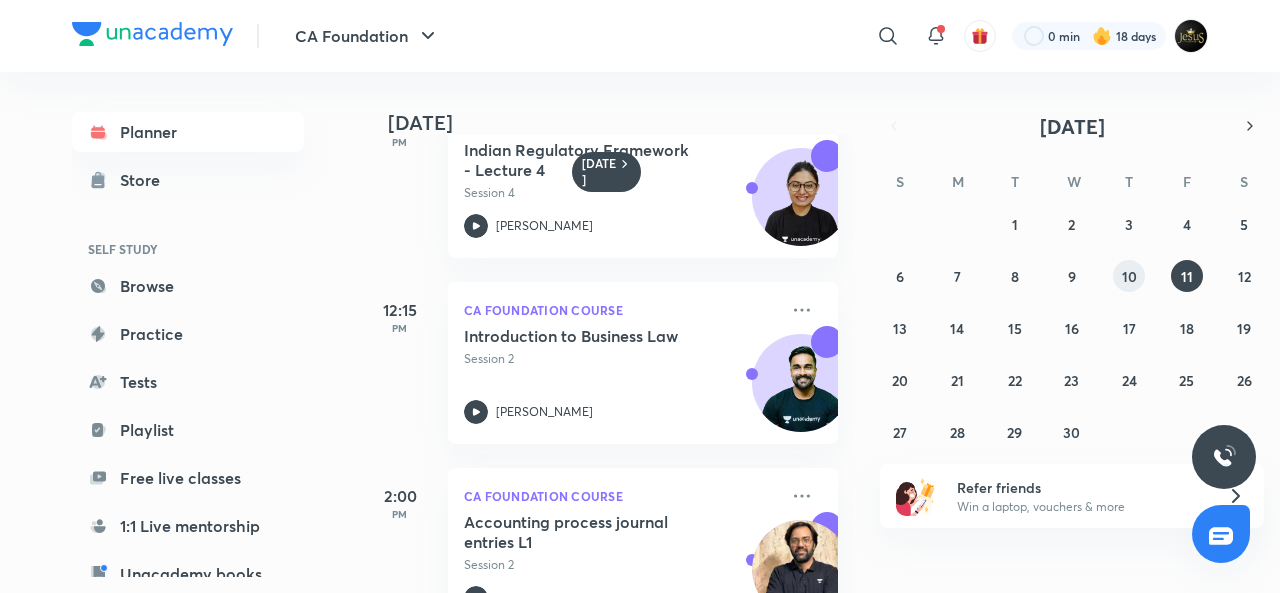 click on "10" at bounding box center (1129, 276) 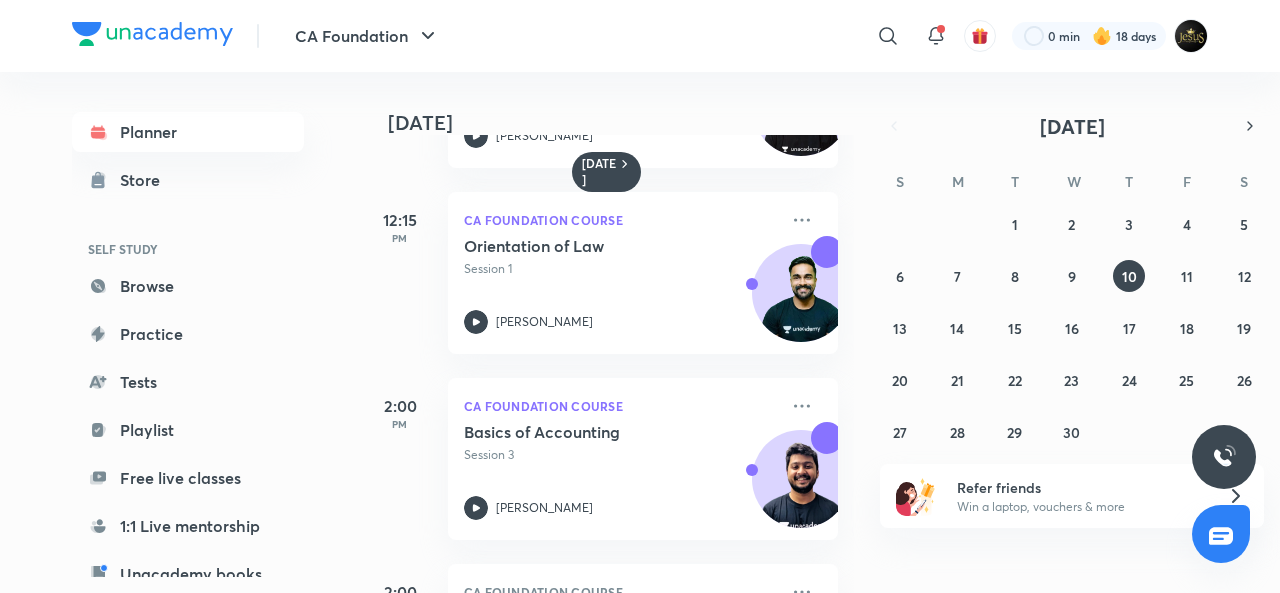 scroll, scrollTop: 897, scrollLeft: 0, axis: vertical 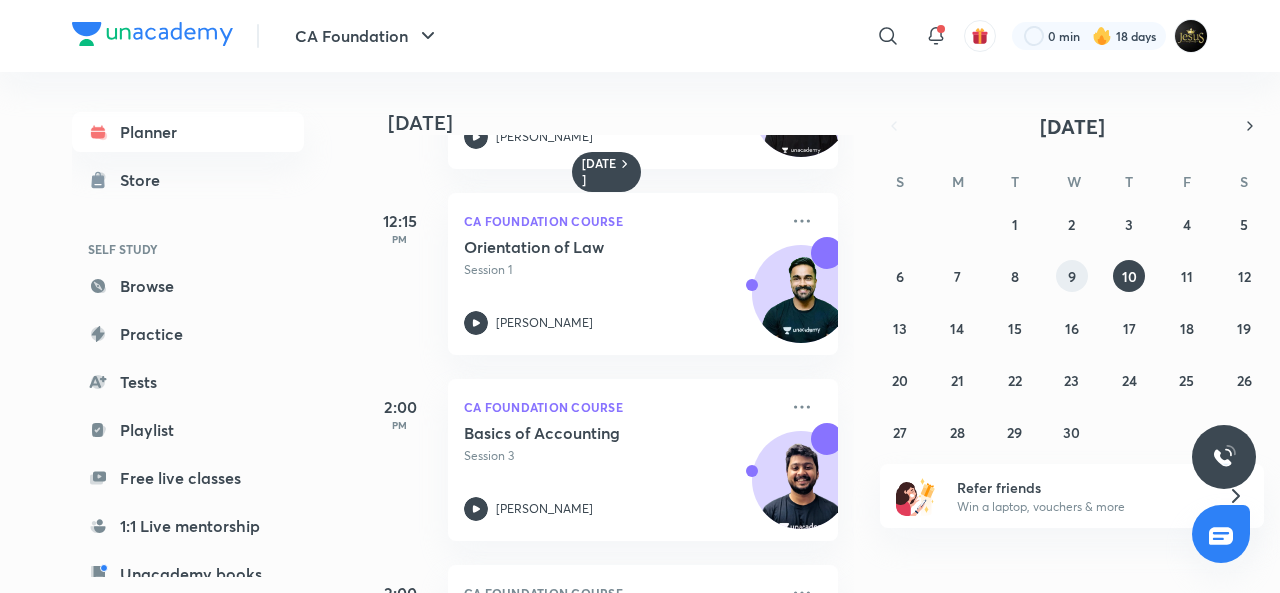 click on "9" at bounding box center (1072, 276) 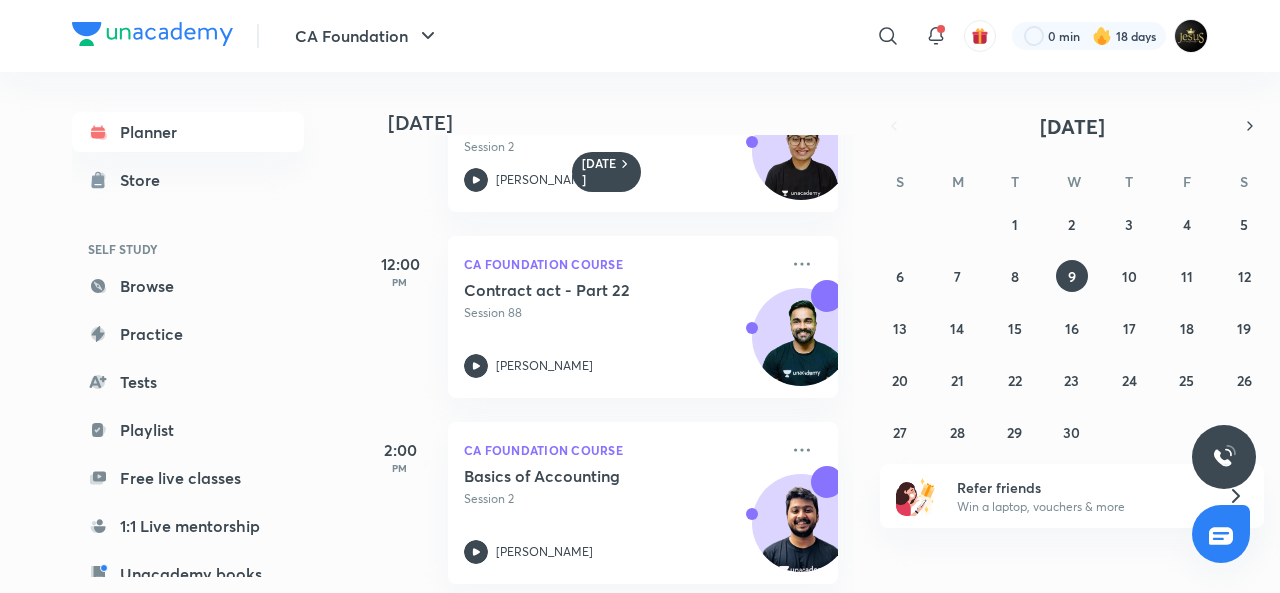 scroll, scrollTop: 690, scrollLeft: 0, axis: vertical 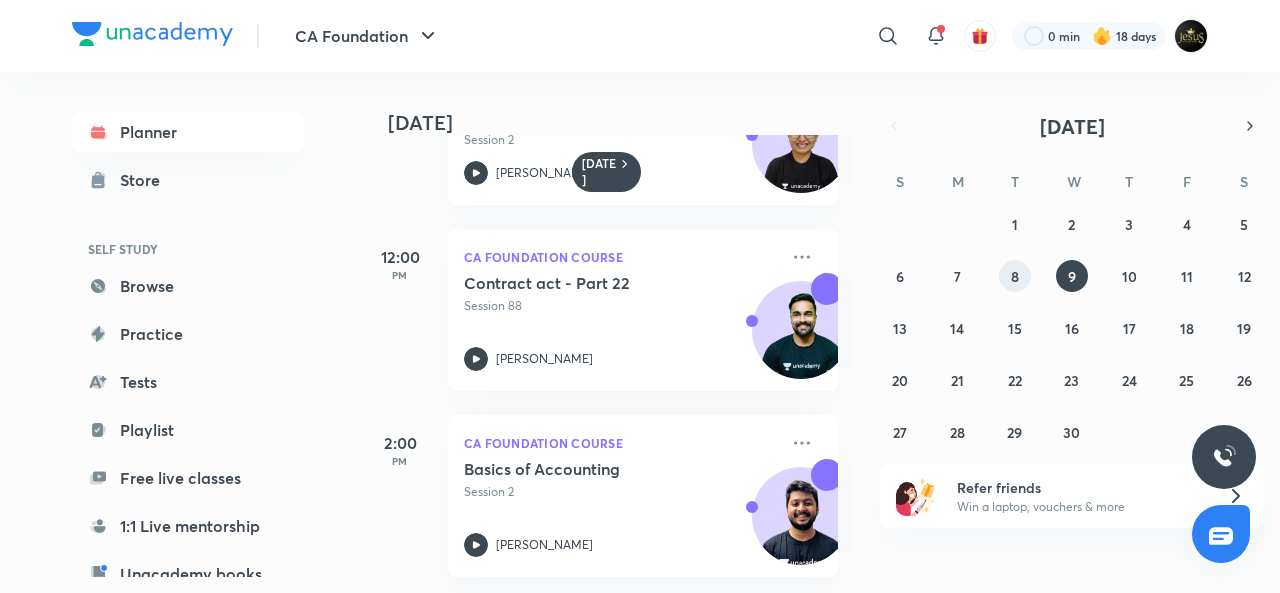 click on "8" at bounding box center [1015, 276] 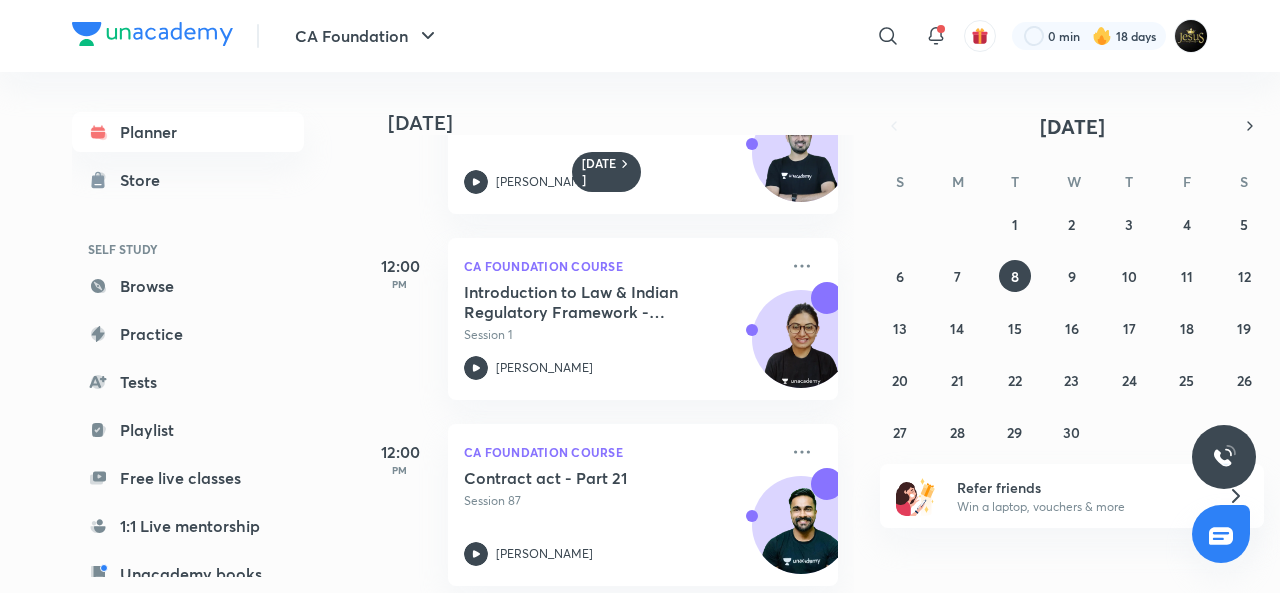 scroll, scrollTop: 690, scrollLeft: 0, axis: vertical 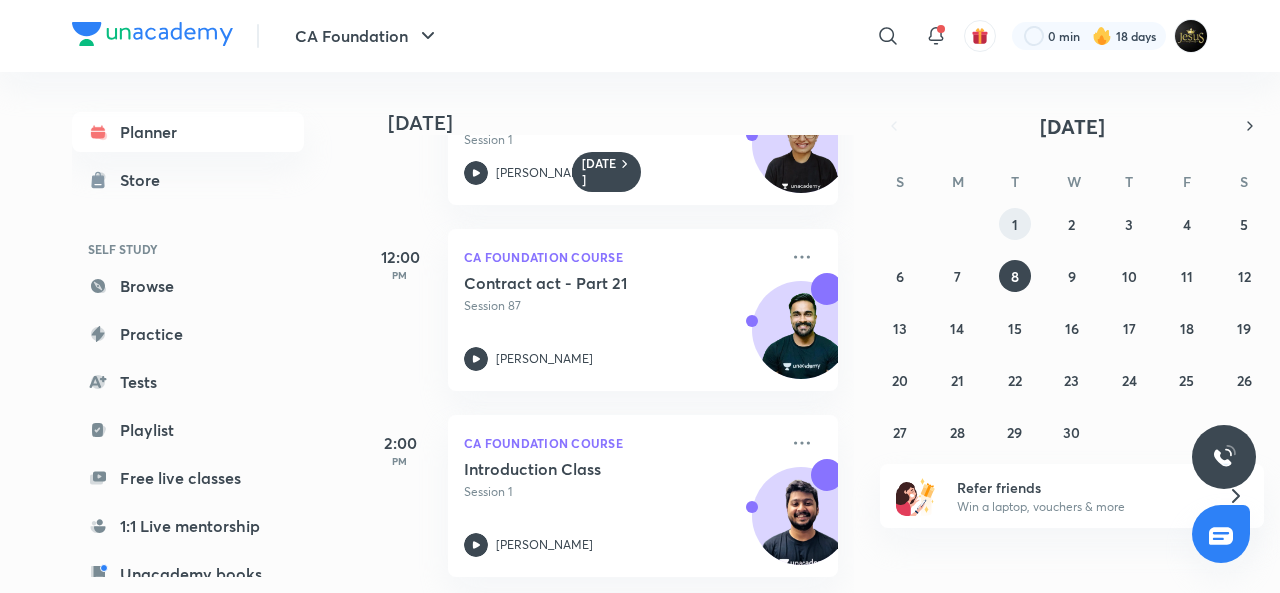 click on "1" at bounding box center [1015, 224] 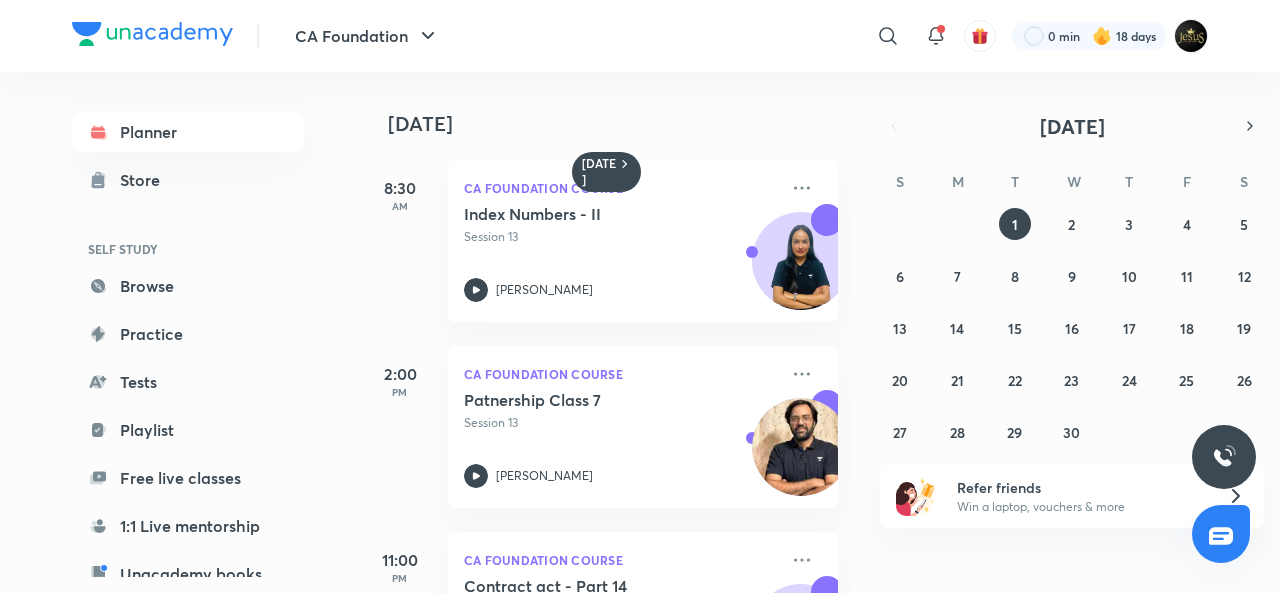 scroll, scrollTop: 132, scrollLeft: 0, axis: vertical 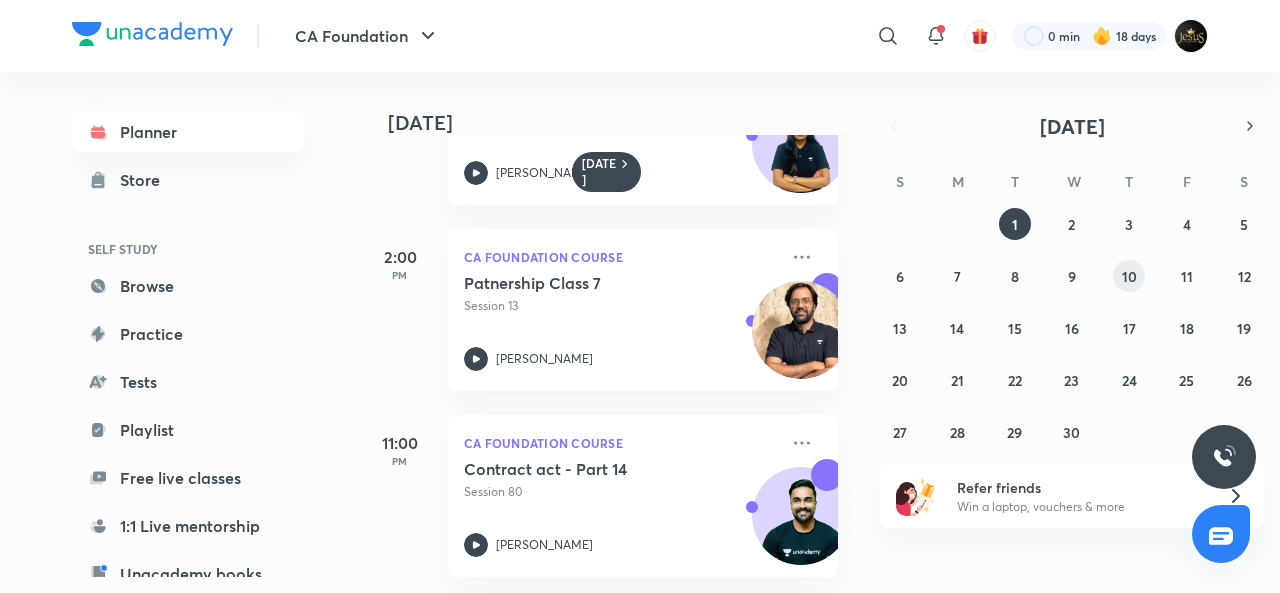 click on "10" at bounding box center [1129, 276] 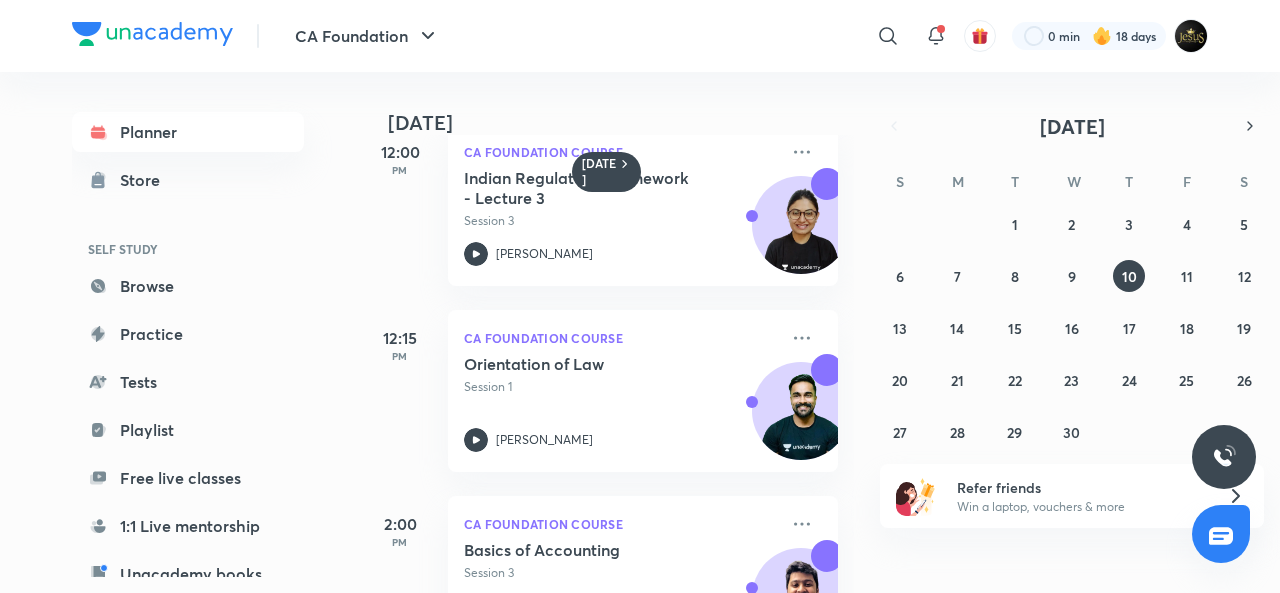 scroll, scrollTop: 810, scrollLeft: 0, axis: vertical 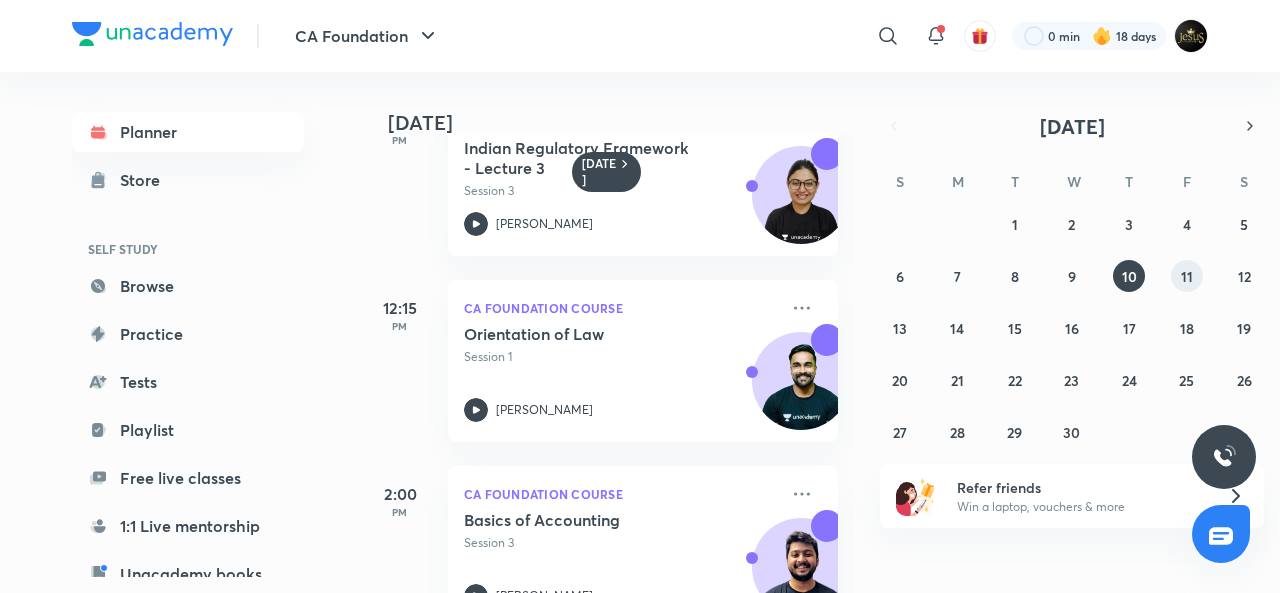 click on "11" at bounding box center (1187, 276) 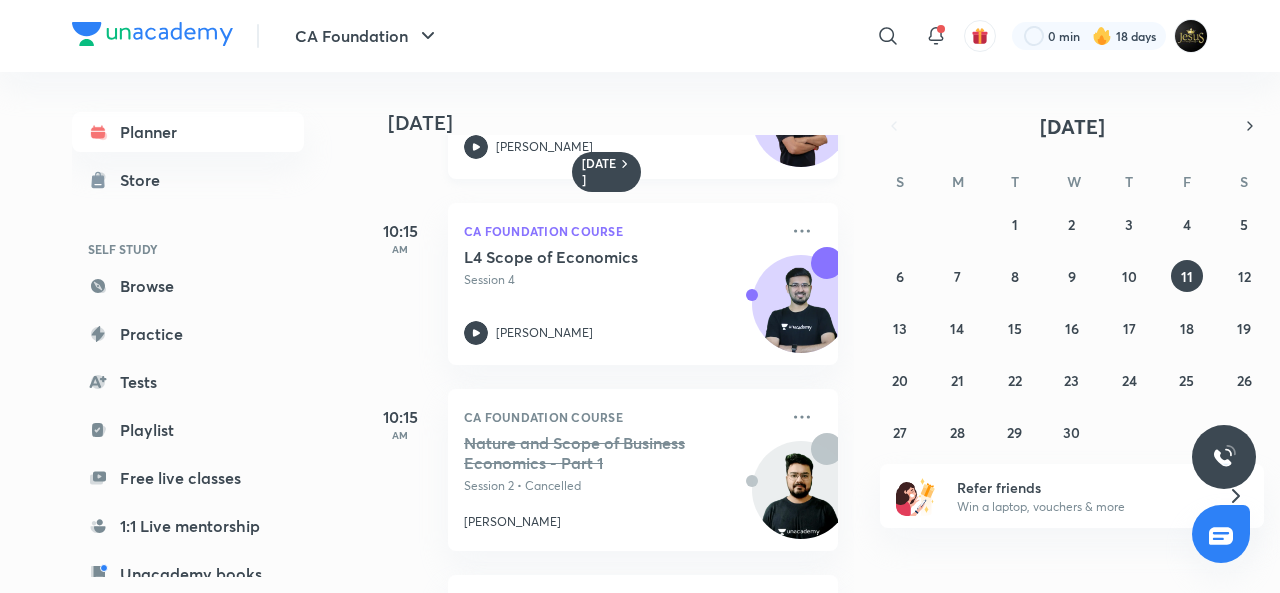 scroll, scrollTop: 368, scrollLeft: 0, axis: vertical 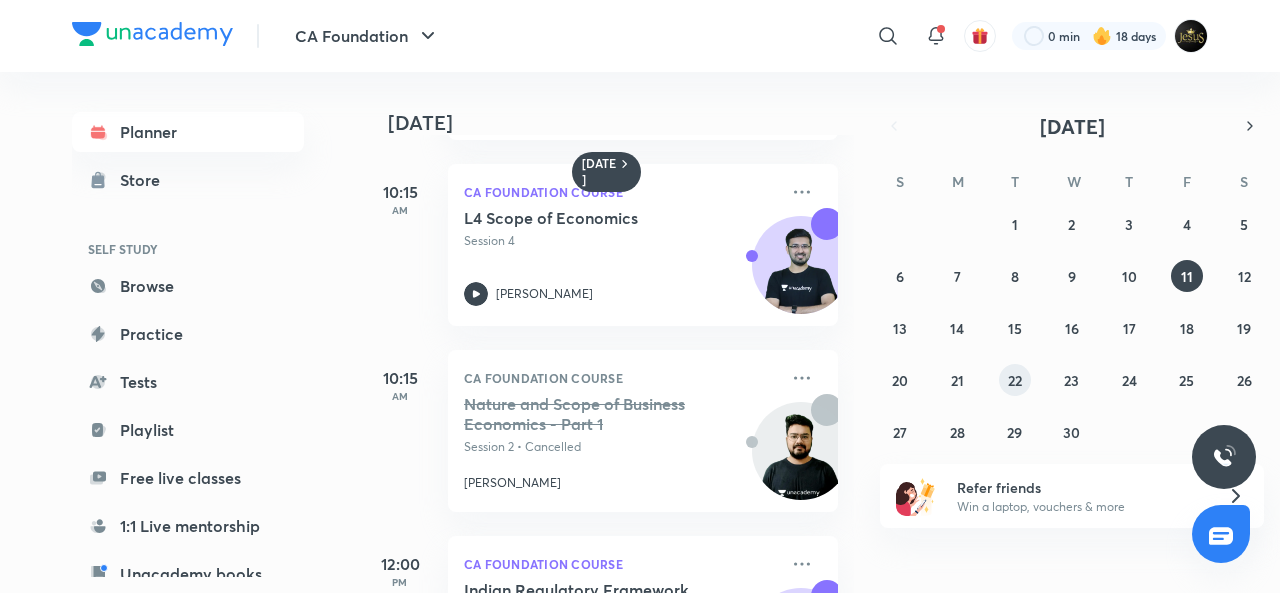 click on "22" at bounding box center (1015, 380) 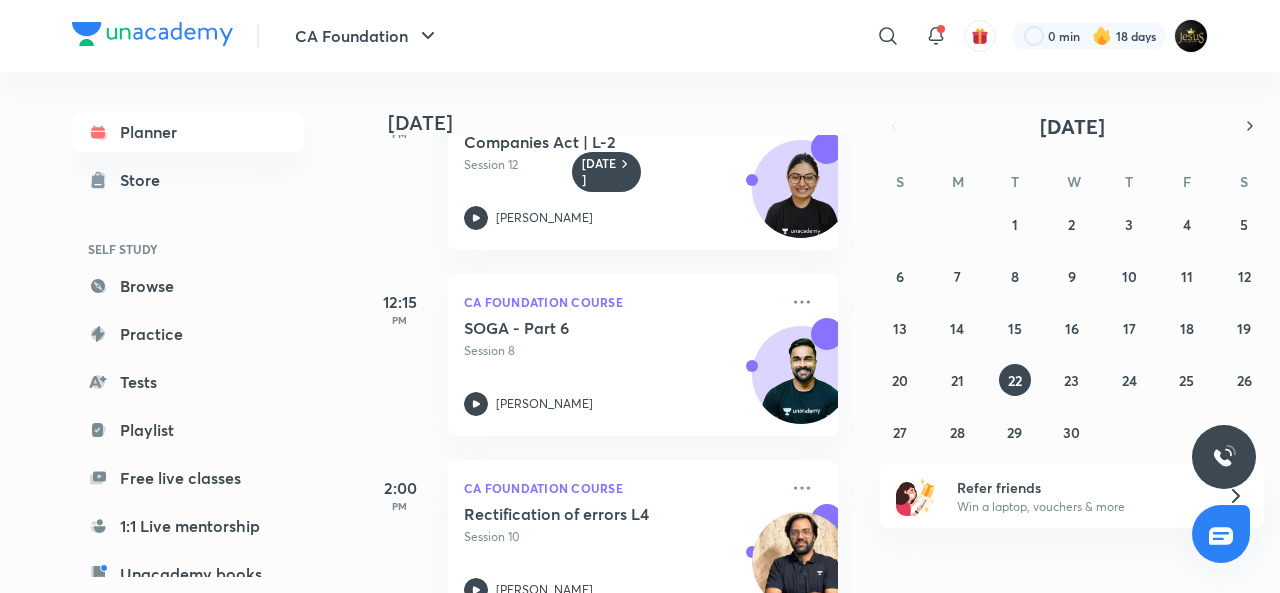 scroll, scrollTop: 838, scrollLeft: 0, axis: vertical 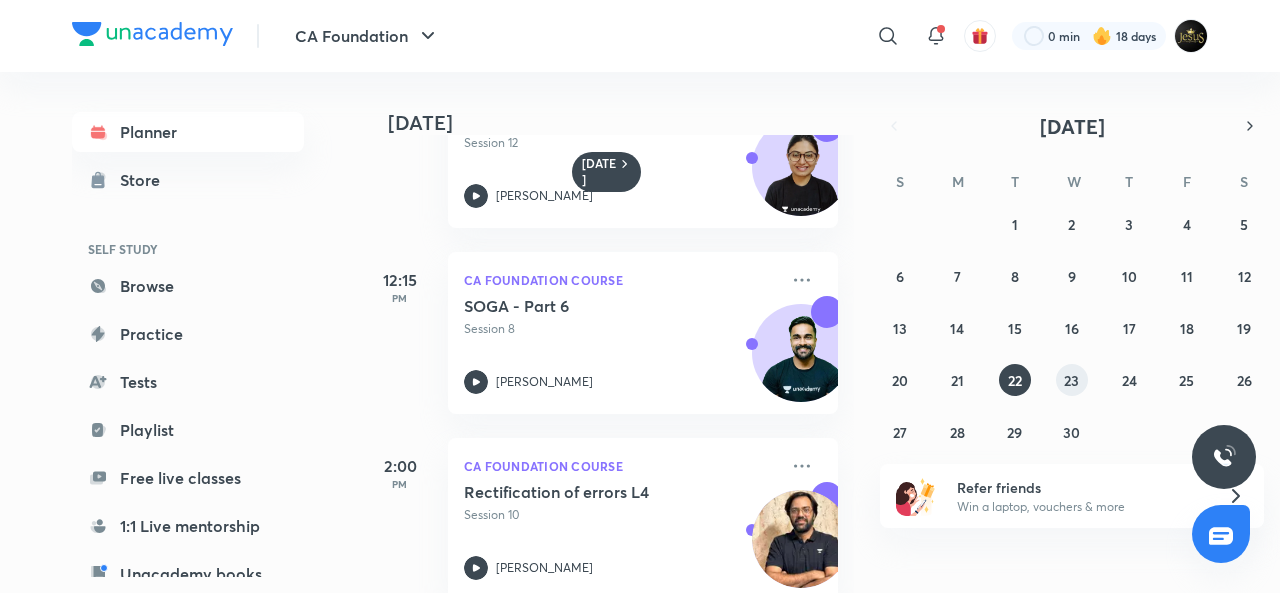 click on "23" at bounding box center [1071, 380] 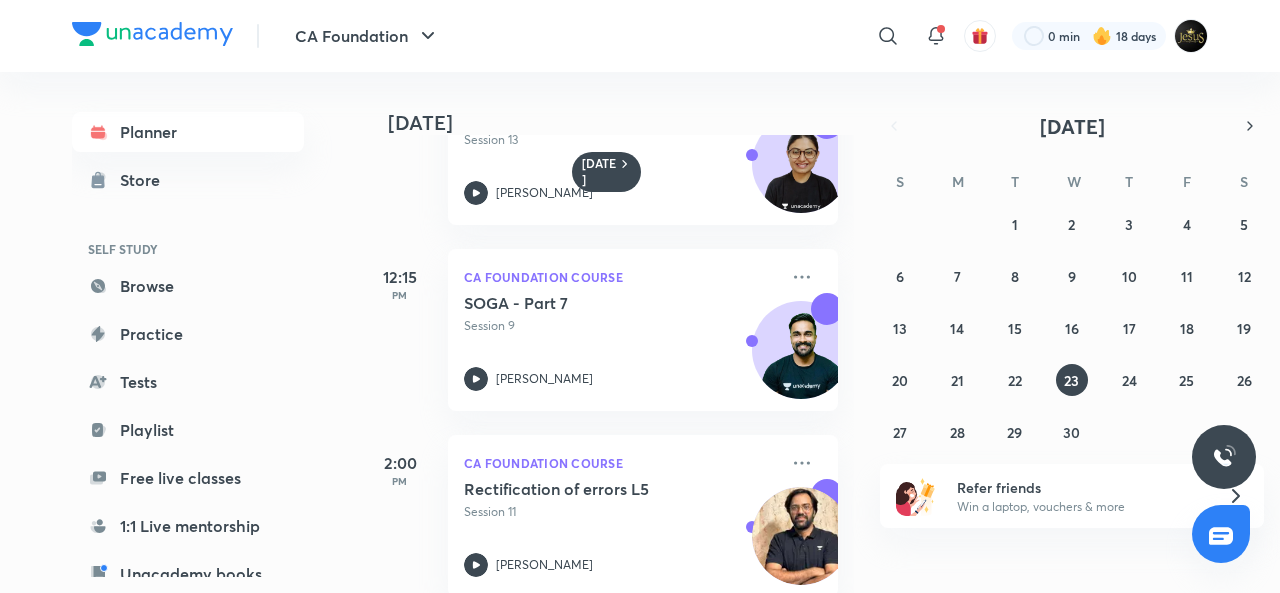 scroll, scrollTop: 842, scrollLeft: 0, axis: vertical 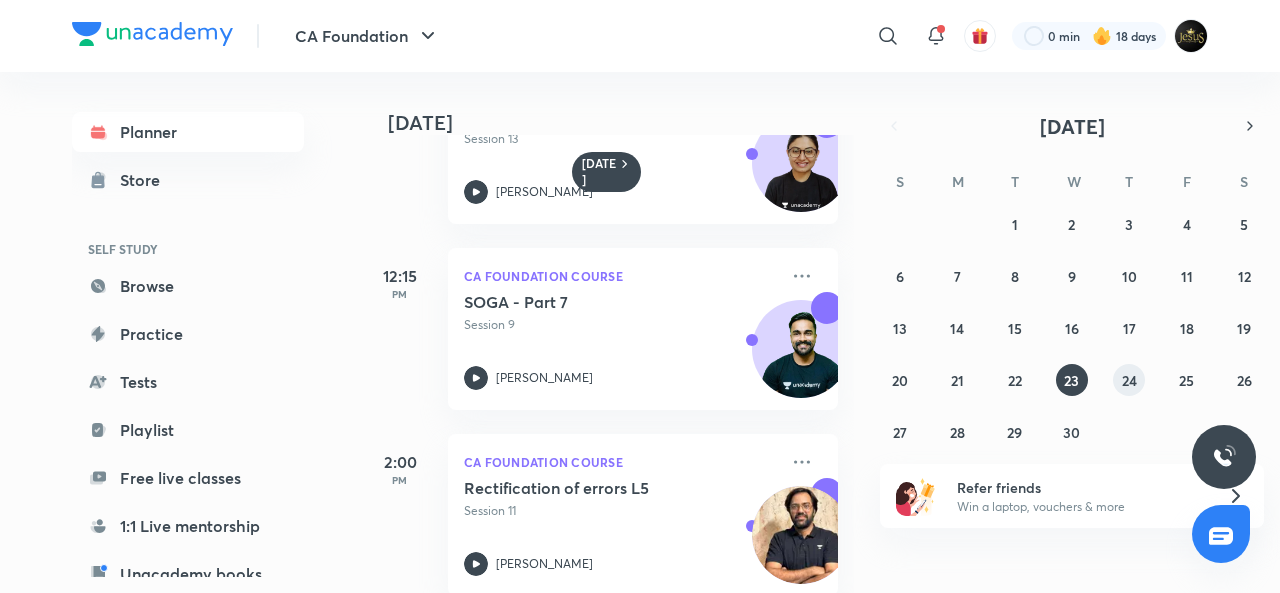 click on "24" at bounding box center [1129, 380] 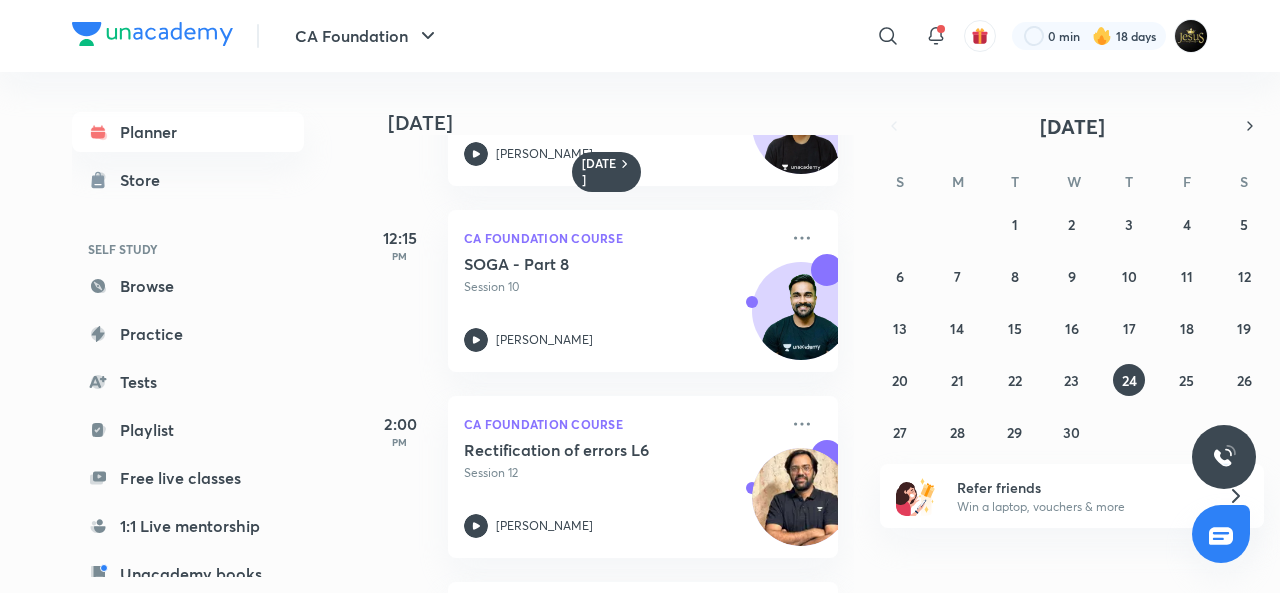 scroll, scrollTop: 697, scrollLeft: 0, axis: vertical 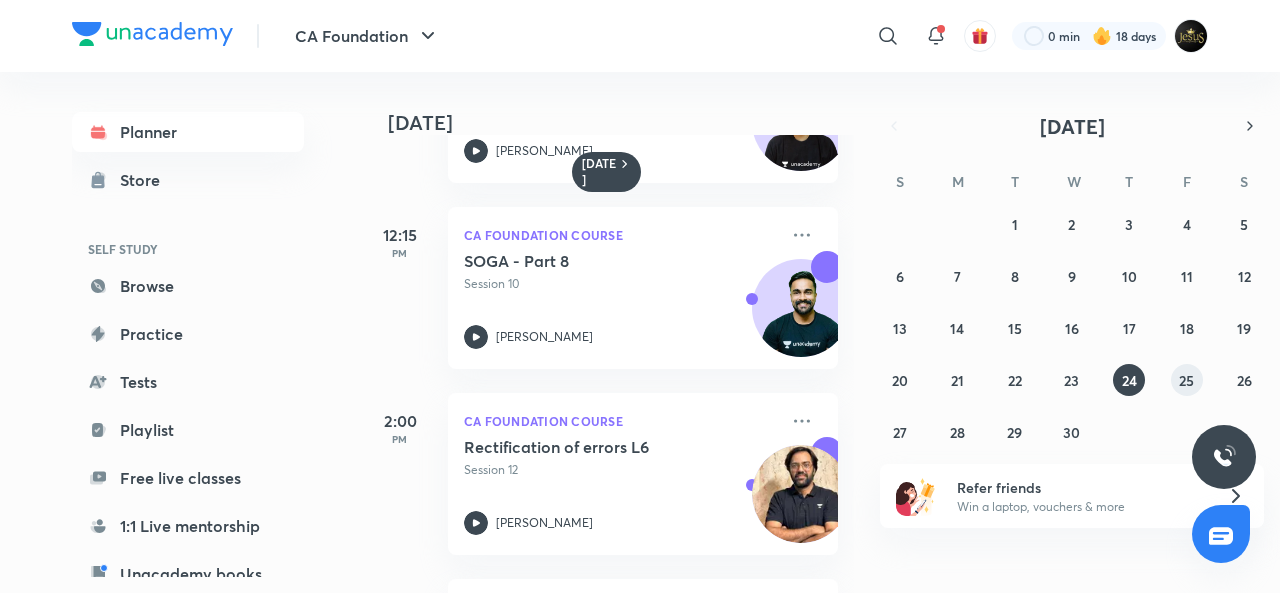 click on "25" at bounding box center (1186, 380) 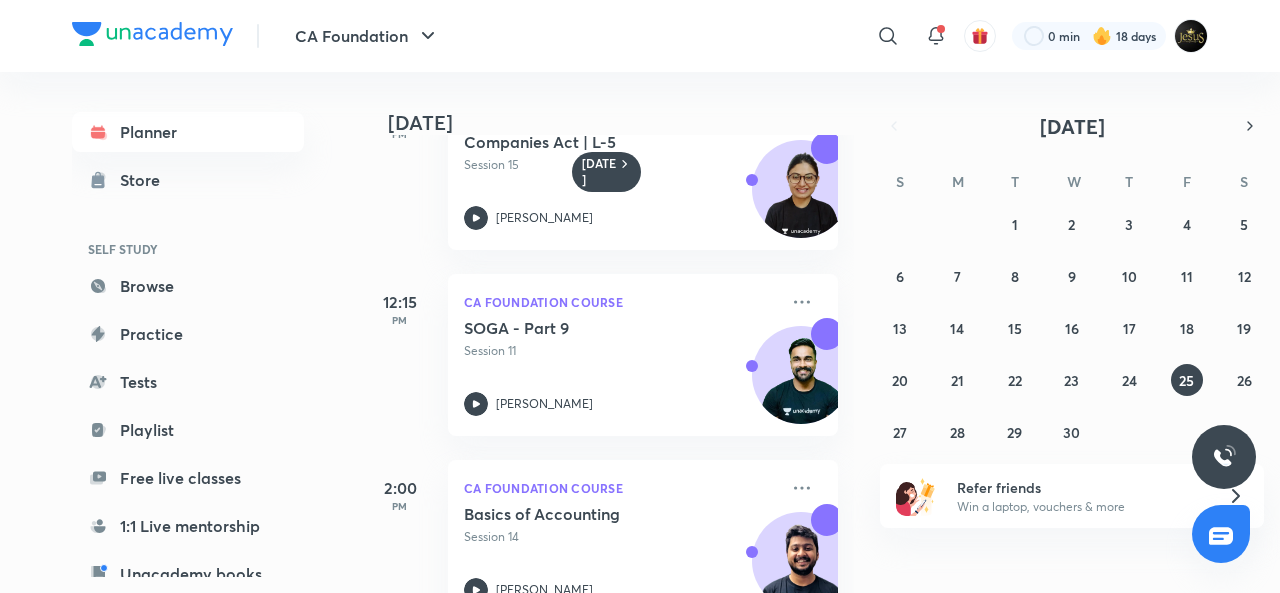 scroll, scrollTop: 876, scrollLeft: 0, axis: vertical 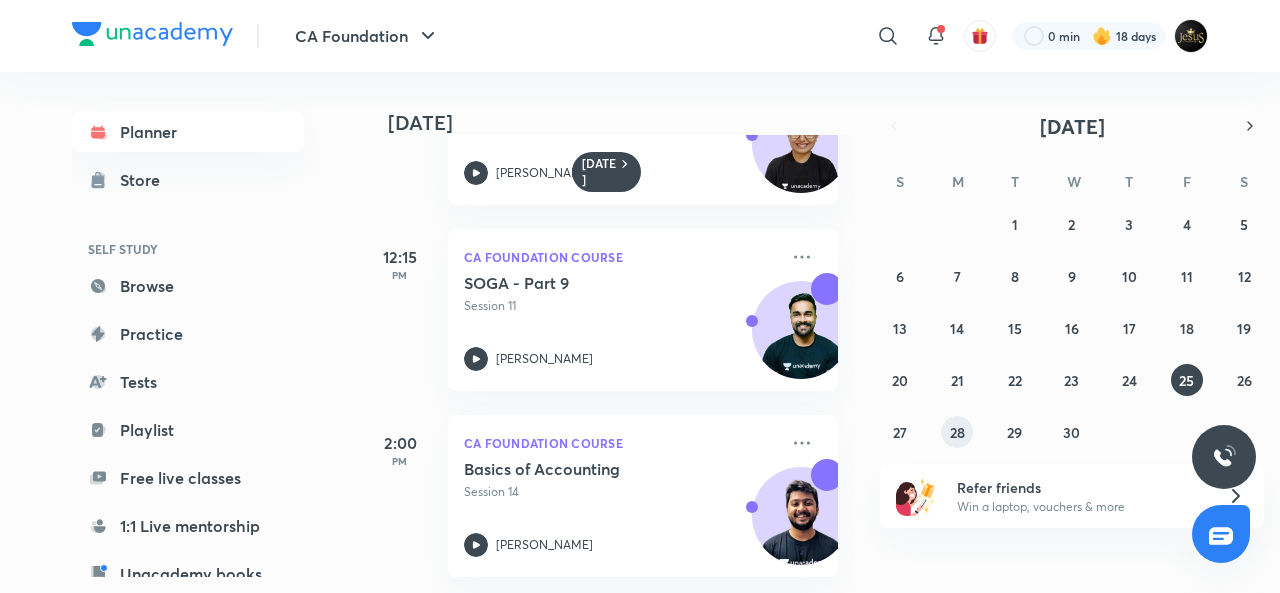 click on "28" at bounding box center [957, 432] 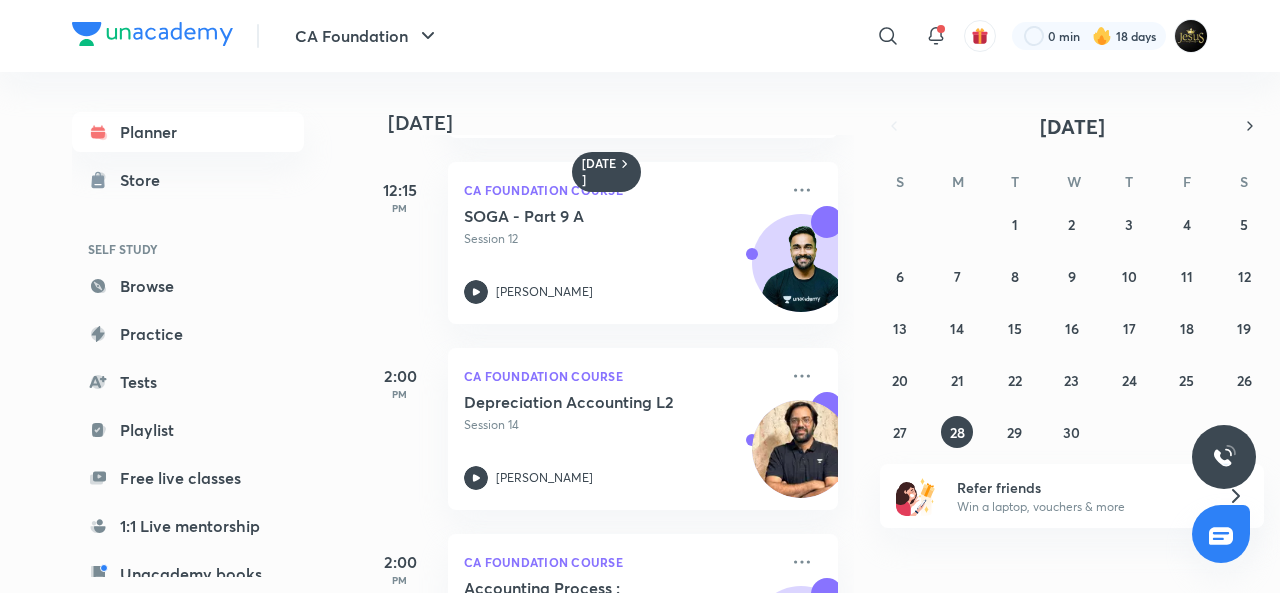 scroll, scrollTop: 766, scrollLeft: 0, axis: vertical 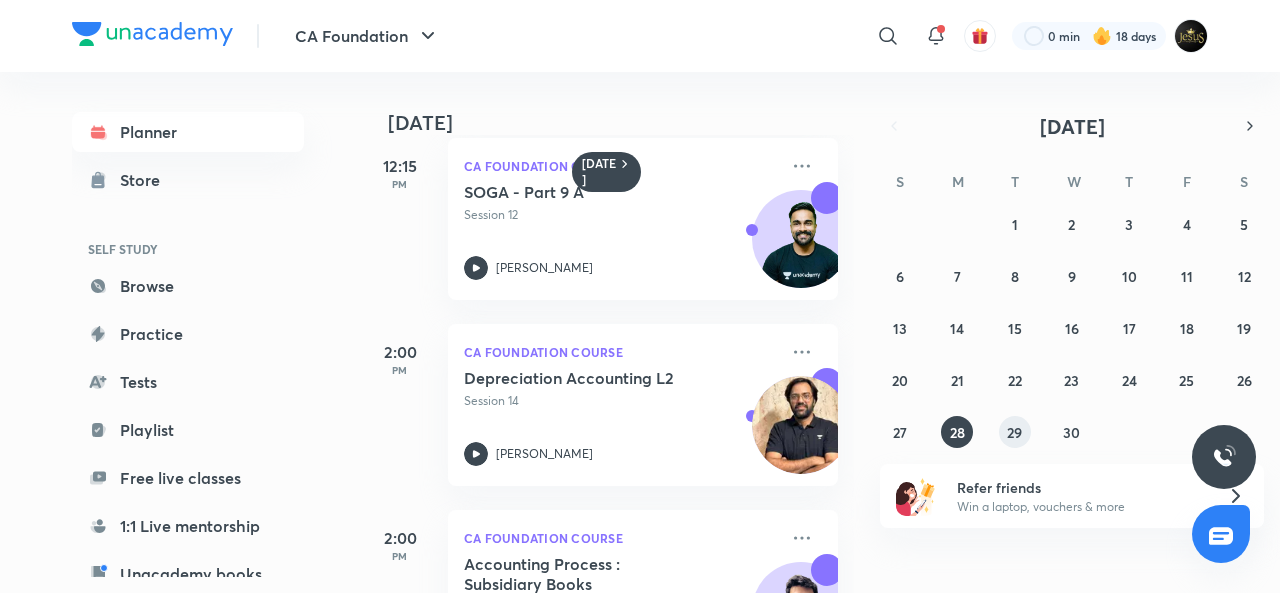 drag, startPoint x: 1032, startPoint y: 420, endPoint x: 1018, endPoint y: 426, distance: 15.231546 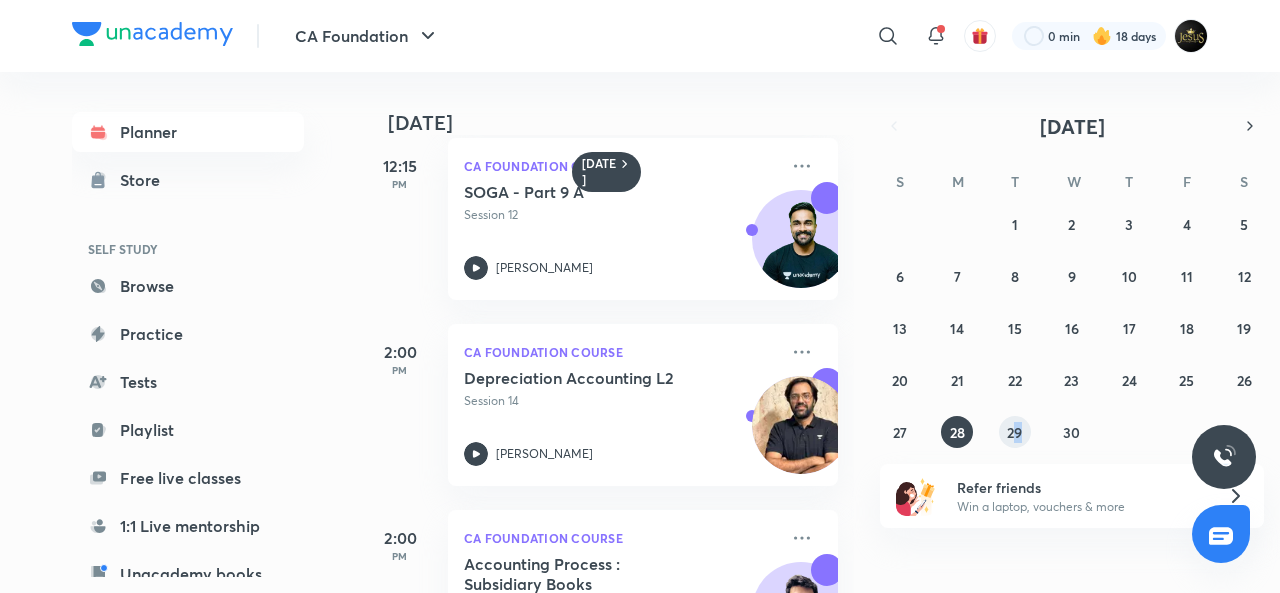 click on "29" at bounding box center (1014, 432) 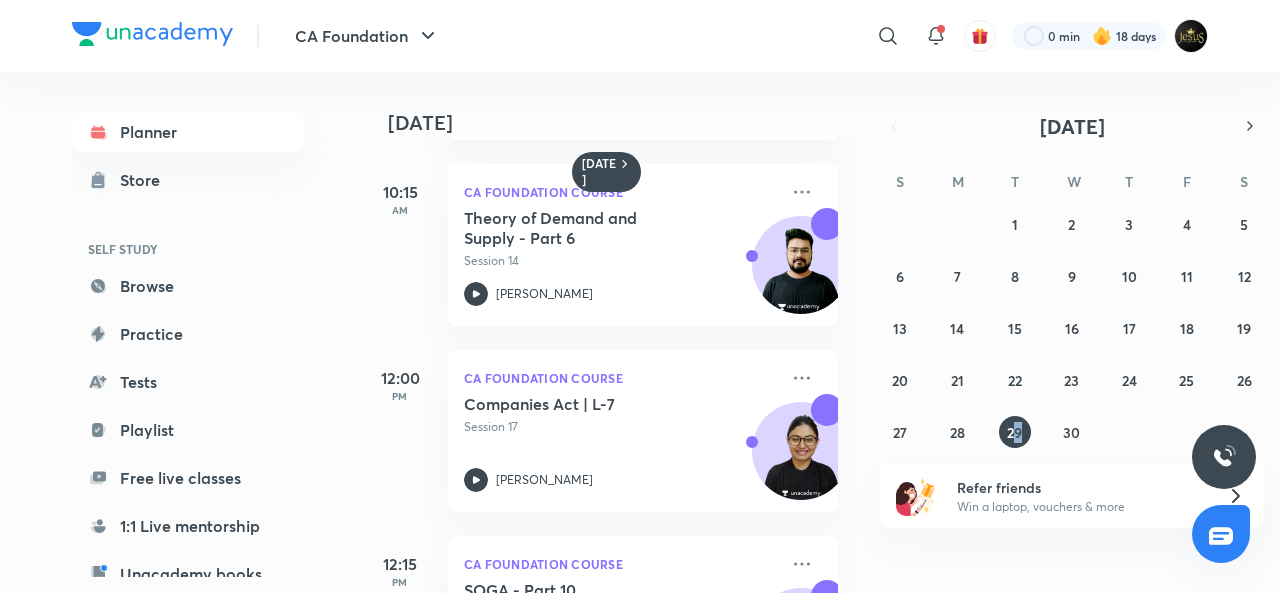 scroll, scrollTop: 876, scrollLeft: 0, axis: vertical 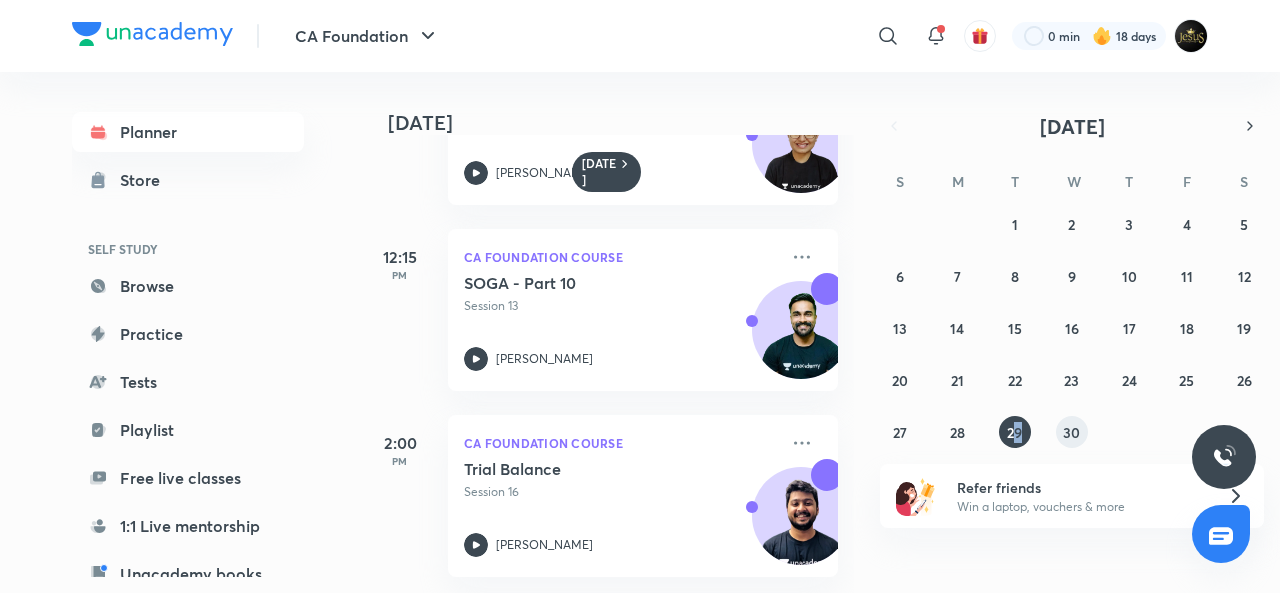 click on "30" at bounding box center (1071, 432) 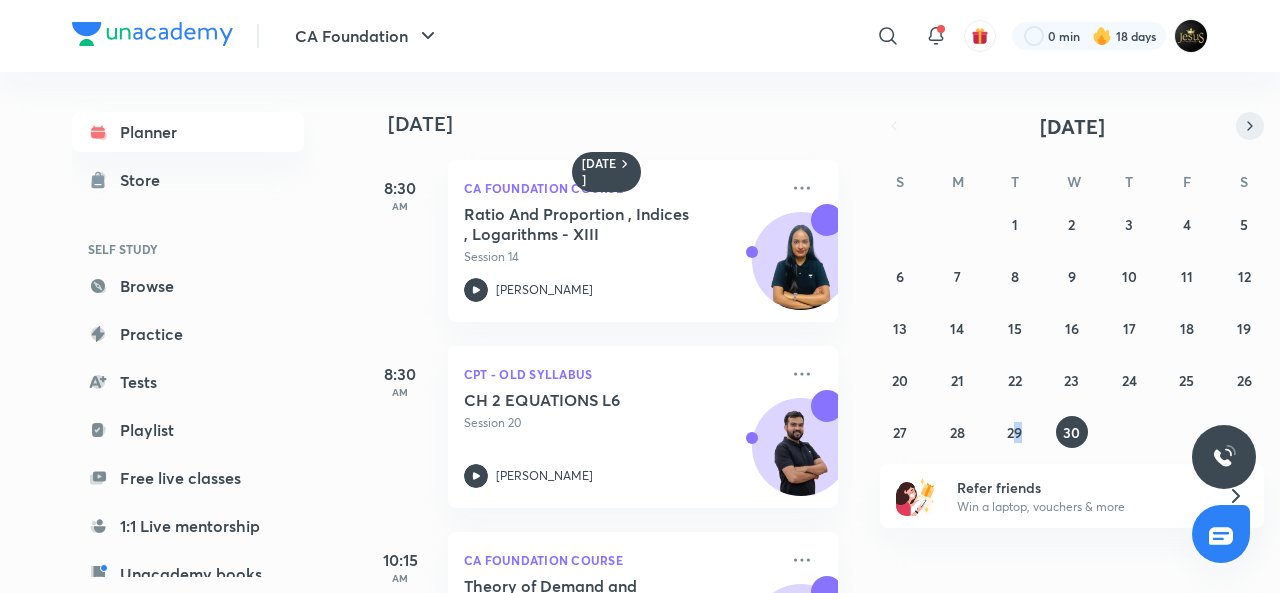 click at bounding box center [1250, 126] 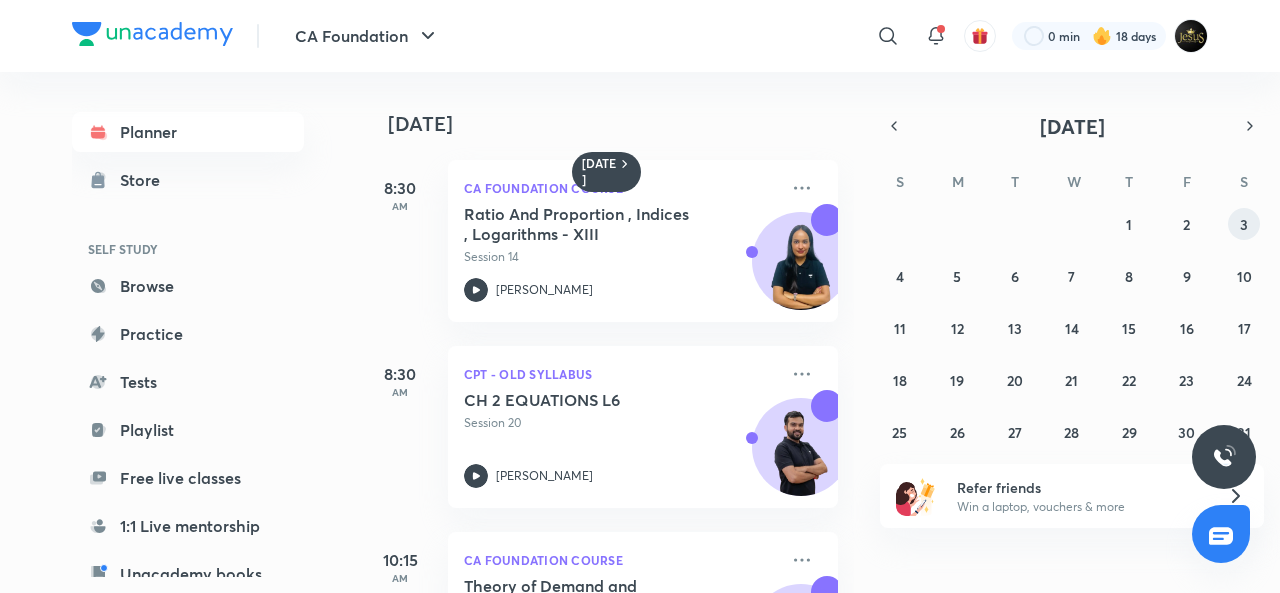 click on "3" at bounding box center [1244, 224] 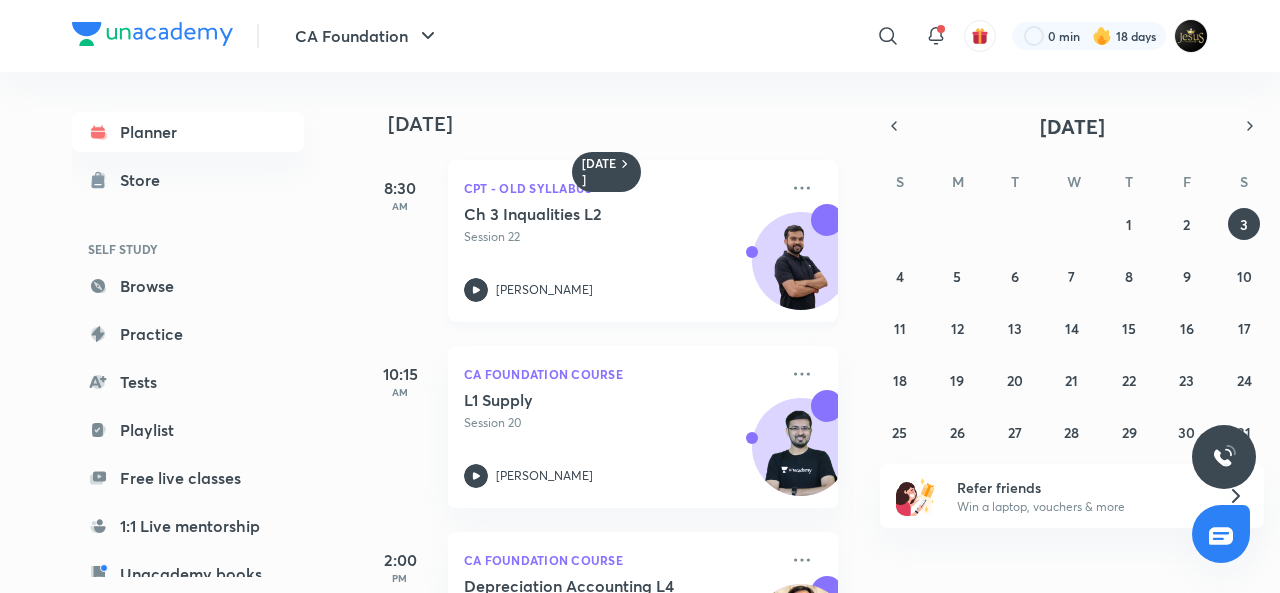 scroll, scrollTop: 318, scrollLeft: 0, axis: vertical 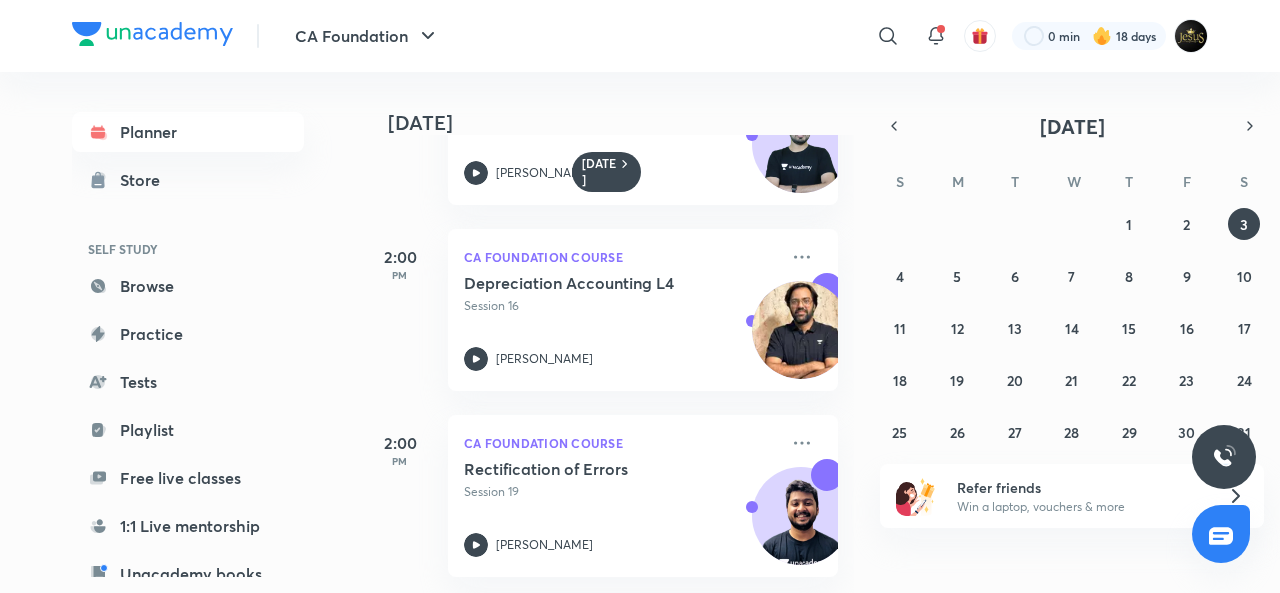 click on "27 28 29 30 1 2 3 4 5 6 7 8 9 10 11 12 13 14 15 16 17 18 19 20 21 22 23 24 25 26 27 28 29 30 31" at bounding box center (1072, 328) 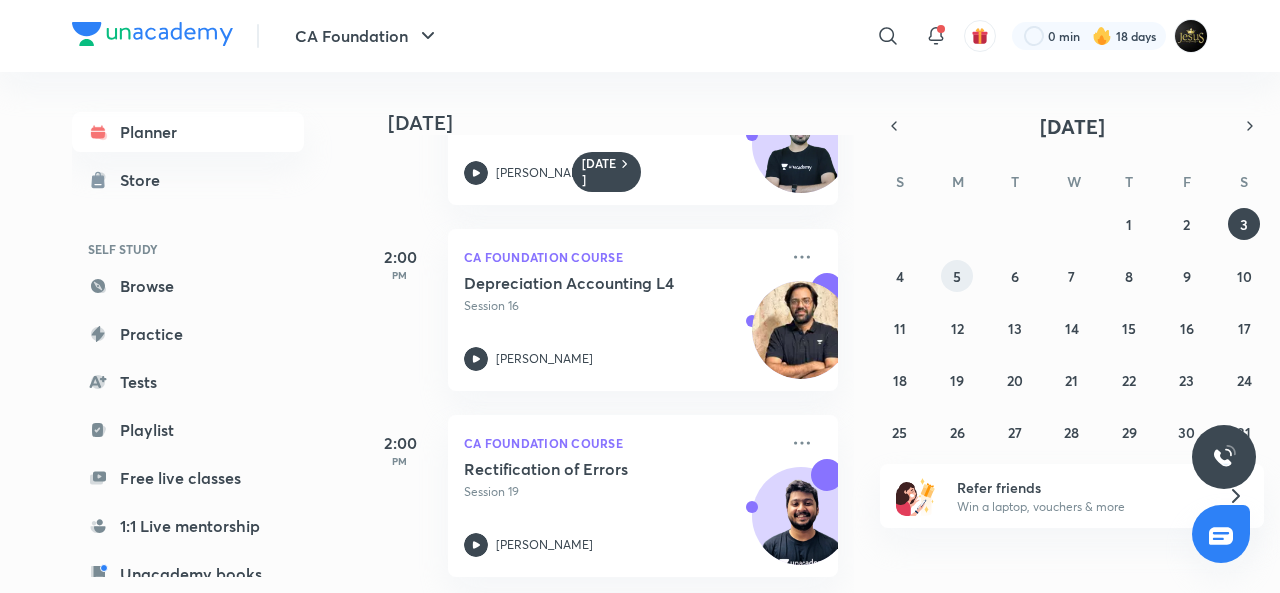 click on "5" at bounding box center [957, 276] 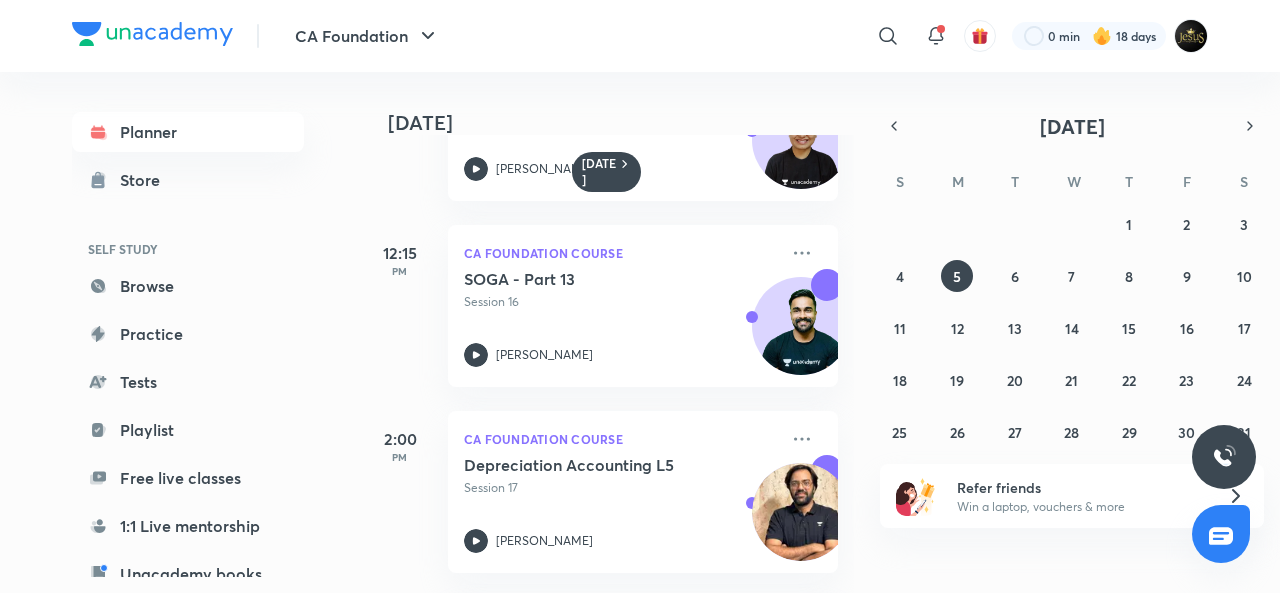 scroll, scrollTop: 869, scrollLeft: 0, axis: vertical 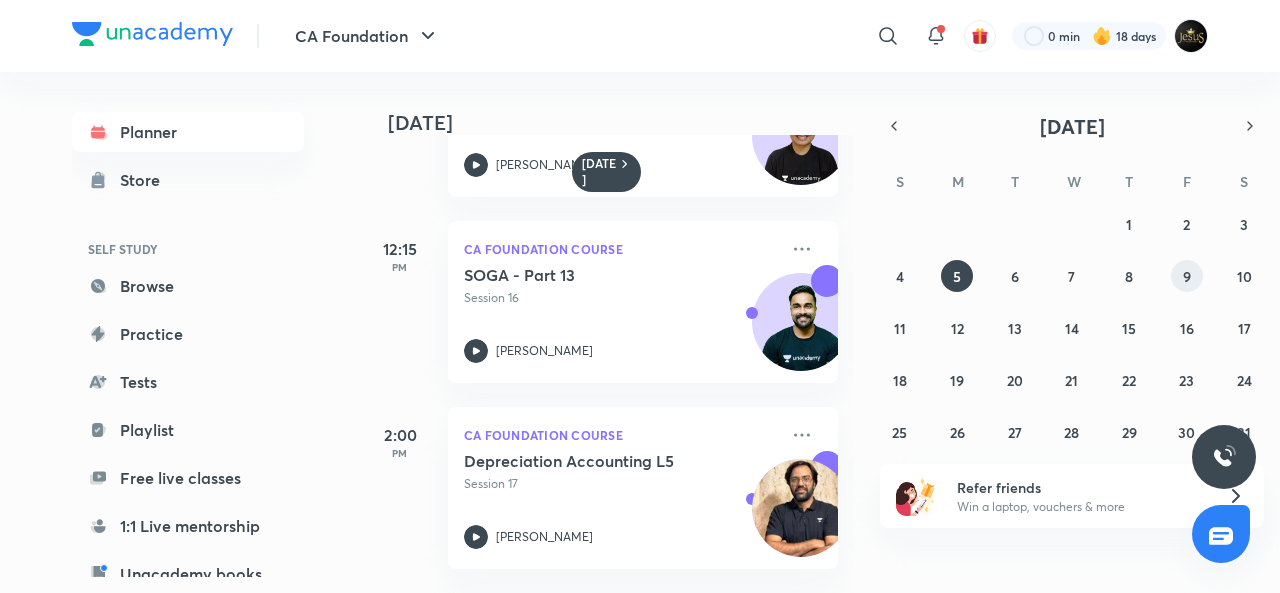click on "9" at bounding box center (1187, 276) 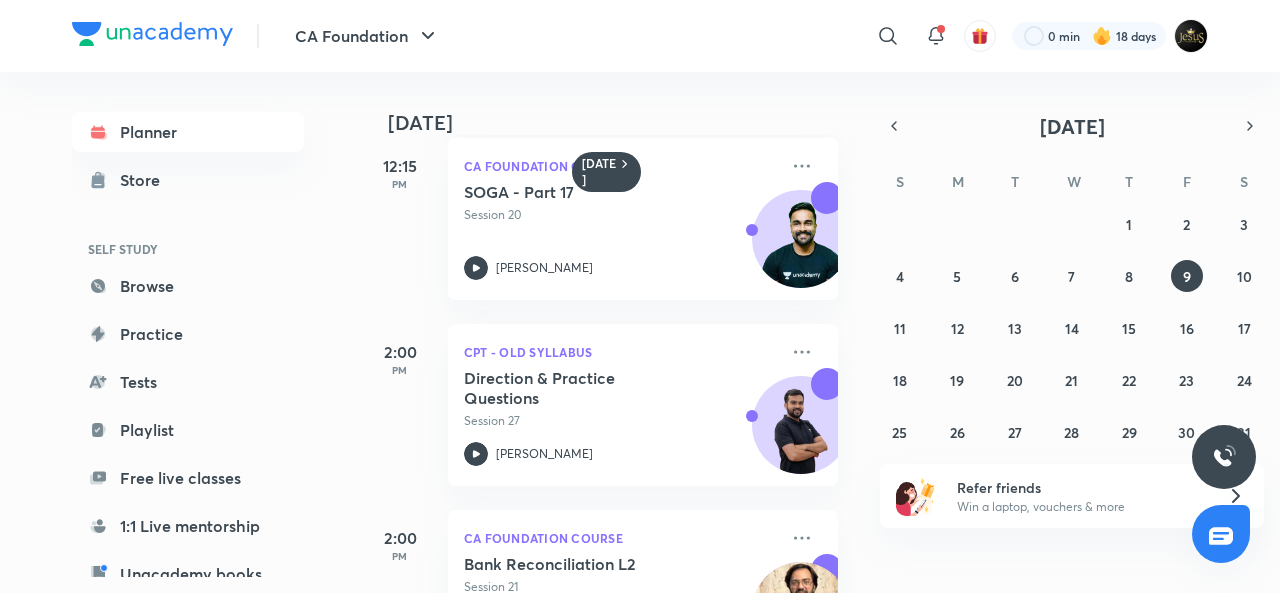 scroll, scrollTop: 770, scrollLeft: 0, axis: vertical 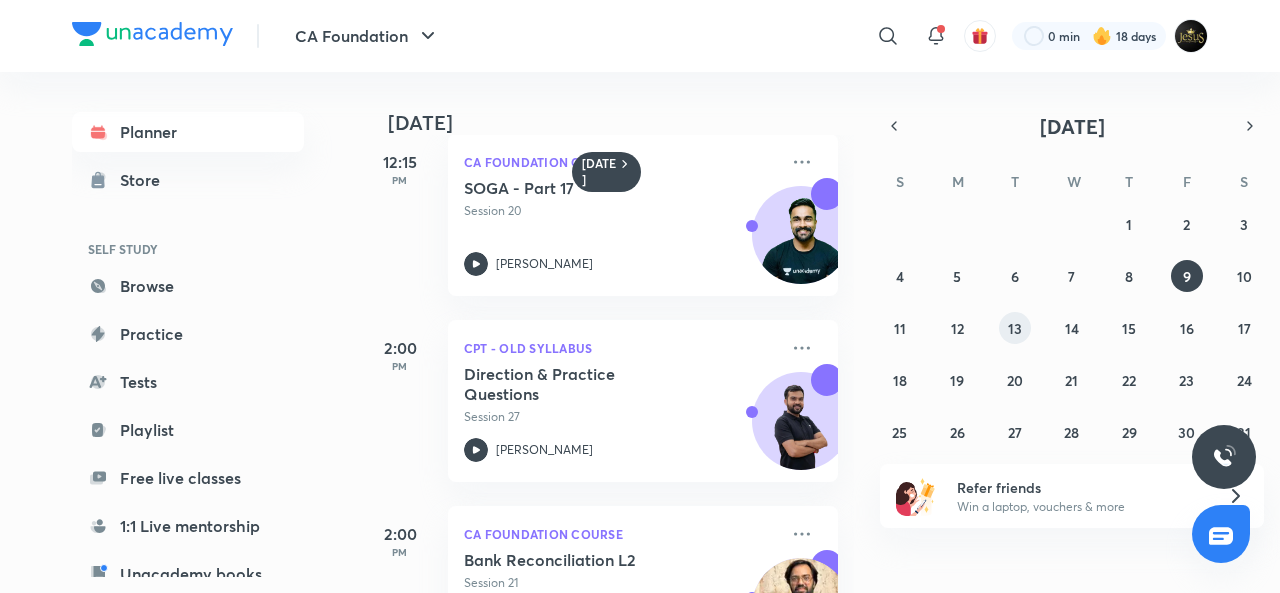 click on "13" at bounding box center [1015, 328] 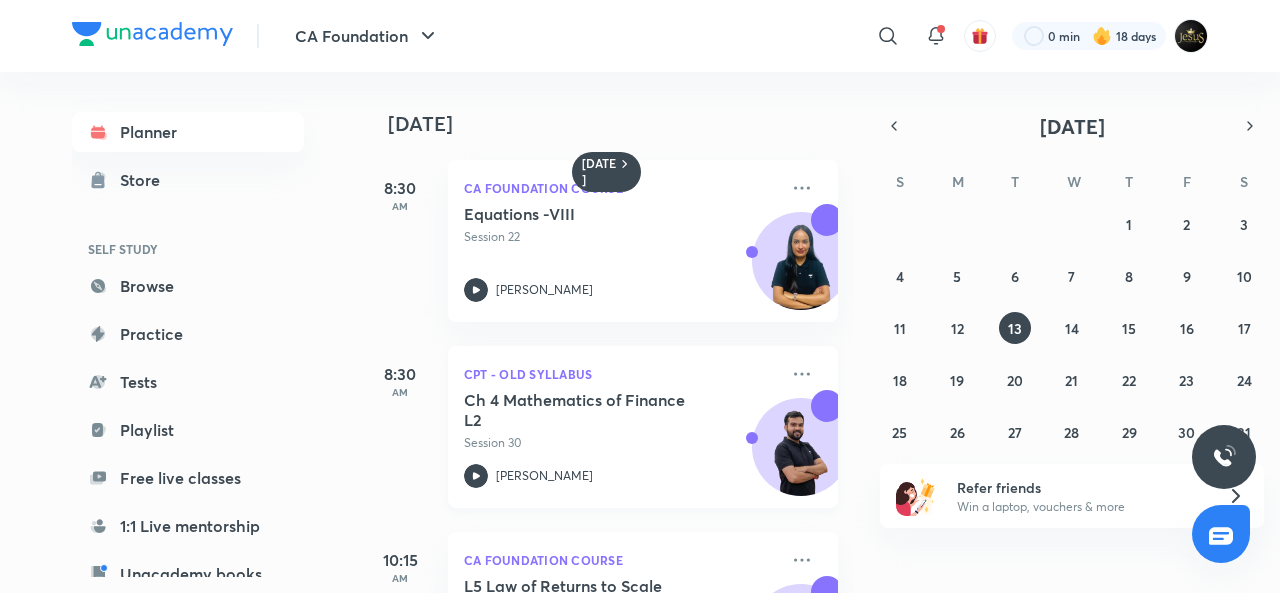 scroll, scrollTop: 38, scrollLeft: 0, axis: vertical 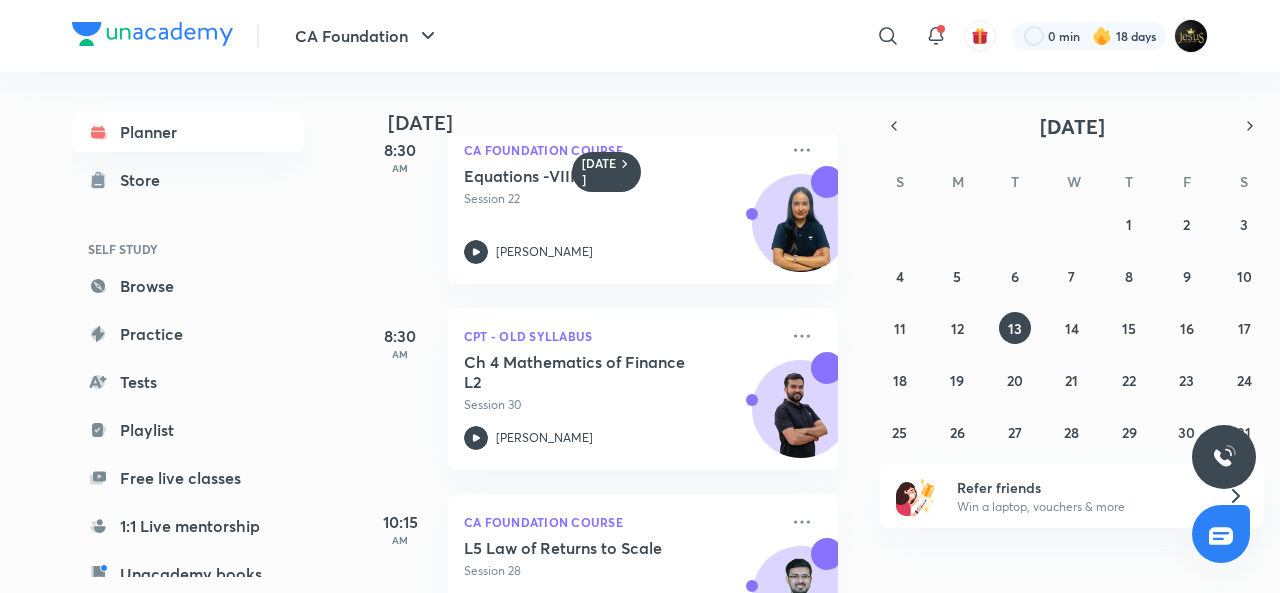 click on "27 28 29 30 1 2 3 4 5 6 7 8 9 10 11 12 13 14 15 16 17 18 19 20 21 22 23 24 25 26 27 28 29 30 31" at bounding box center [1072, 328] 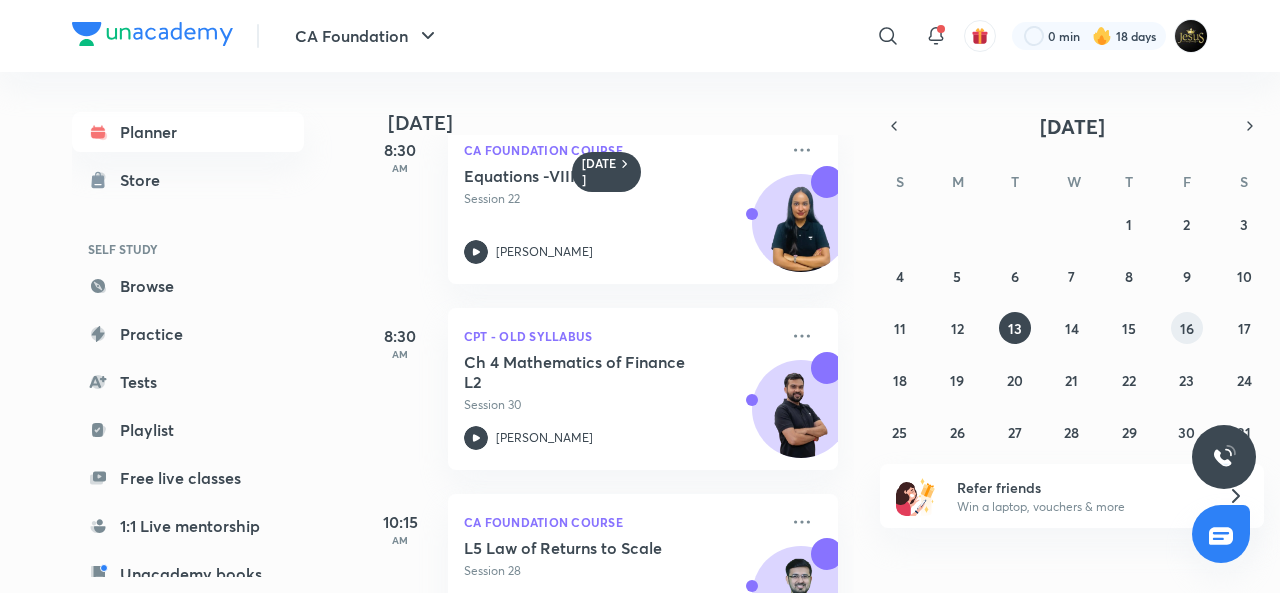 click on "16" at bounding box center [1187, 328] 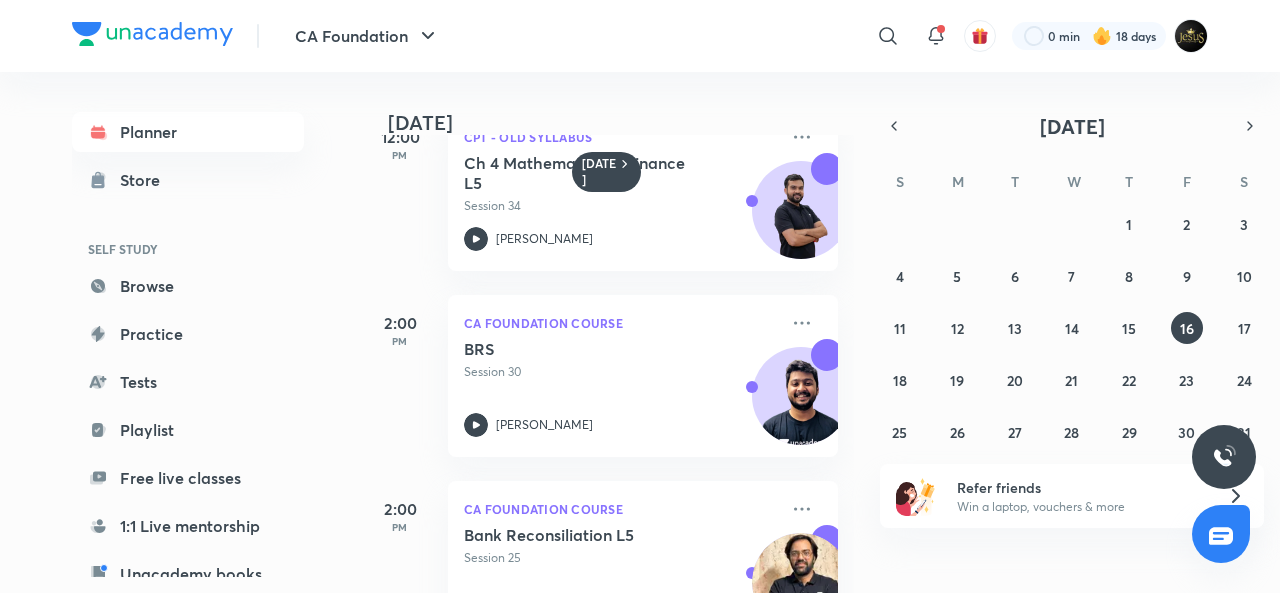 scroll, scrollTop: 504, scrollLeft: 0, axis: vertical 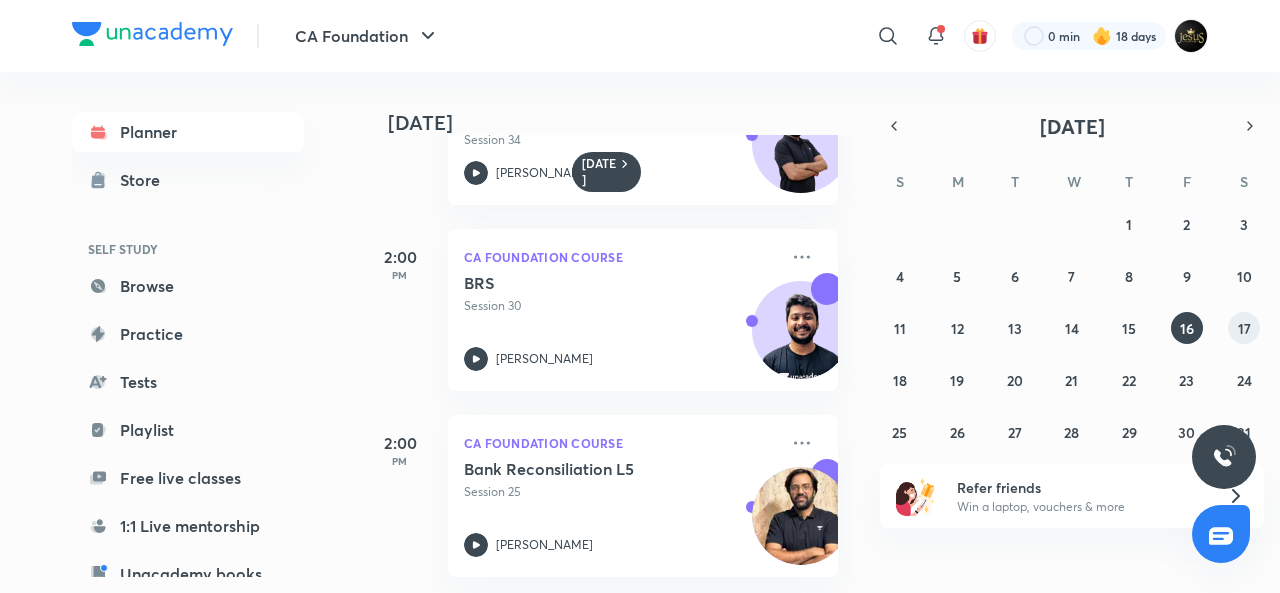 click on "17" at bounding box center (1244, 328) 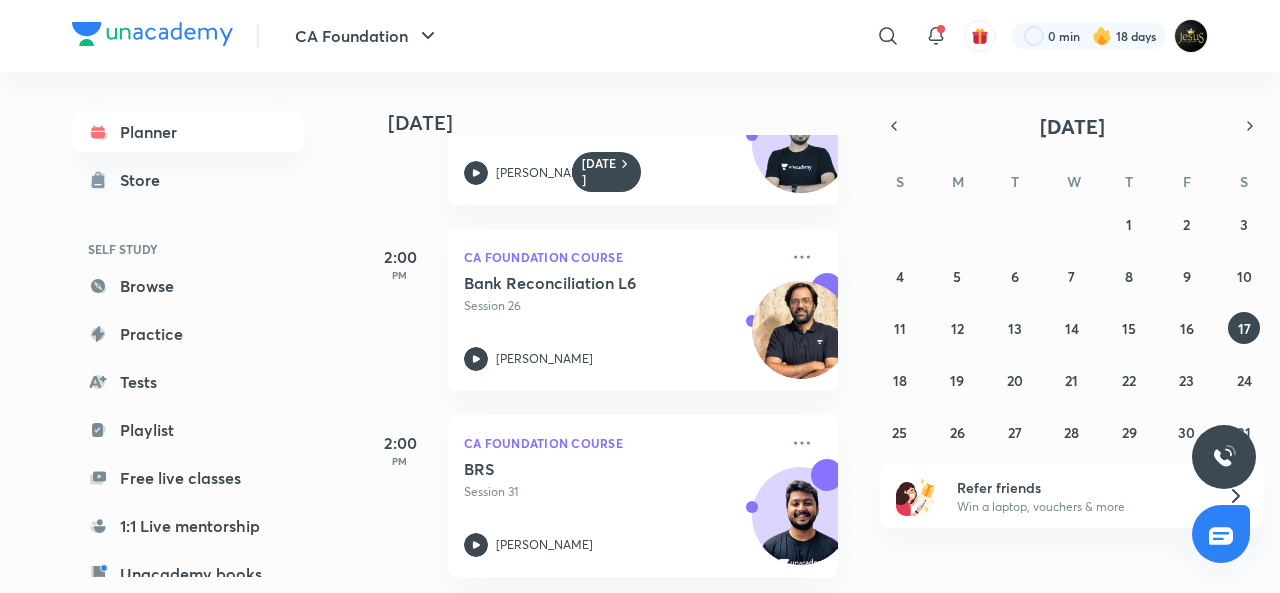 scroll, scrollTop: 504, scrollLeft: 0, axis: vertical 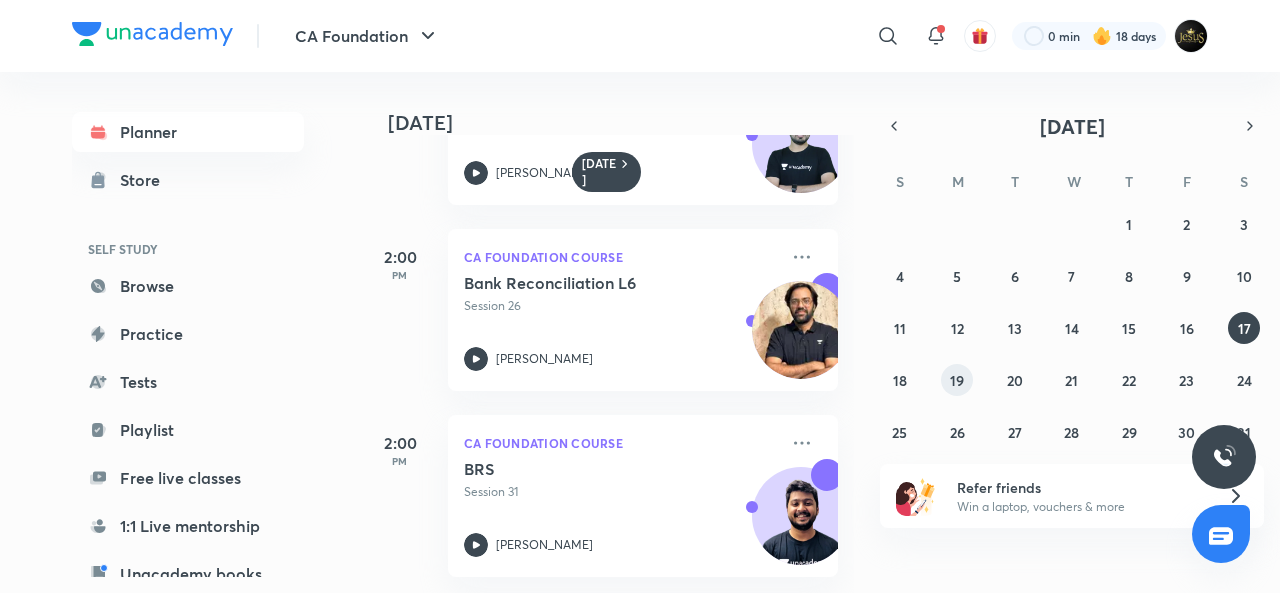 click on "19" at bounding box center [957, 380] 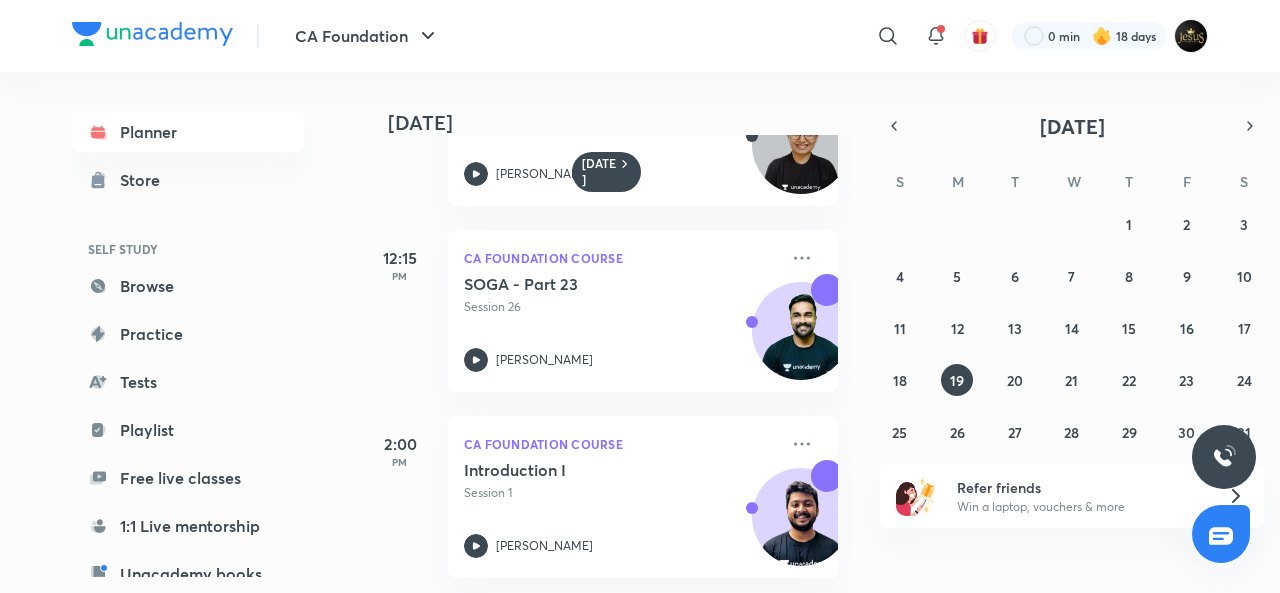 scroll, scrollTop: 675, scrollLeft: 0, axis: vertical 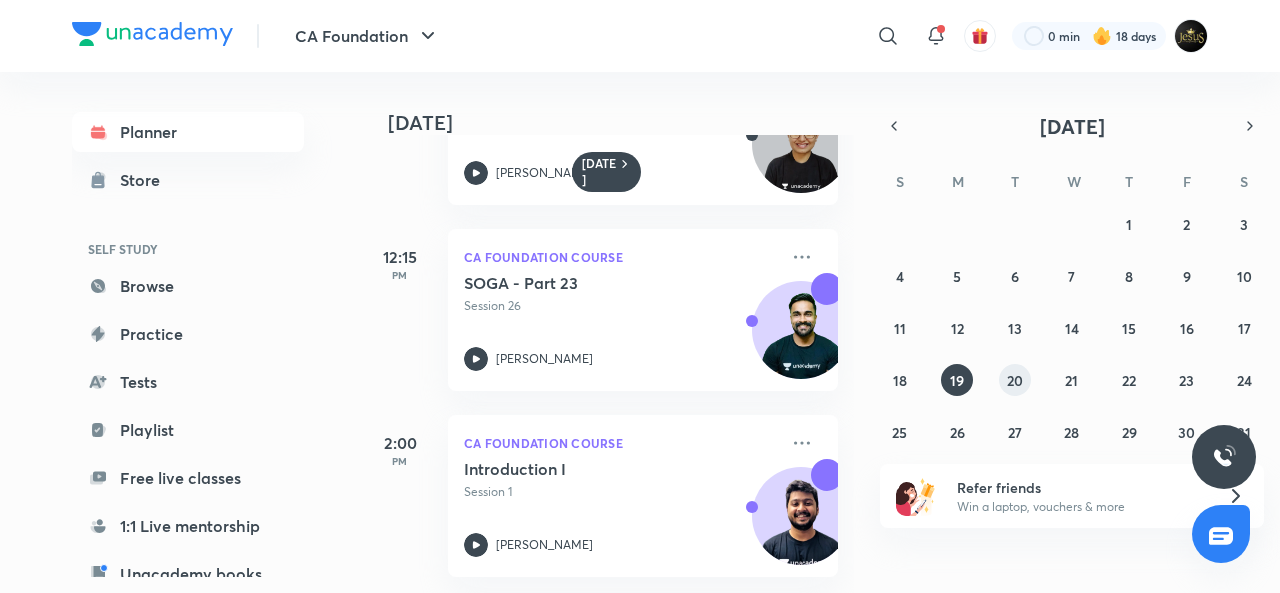 click on "20" at bounding box center (1015, 380) 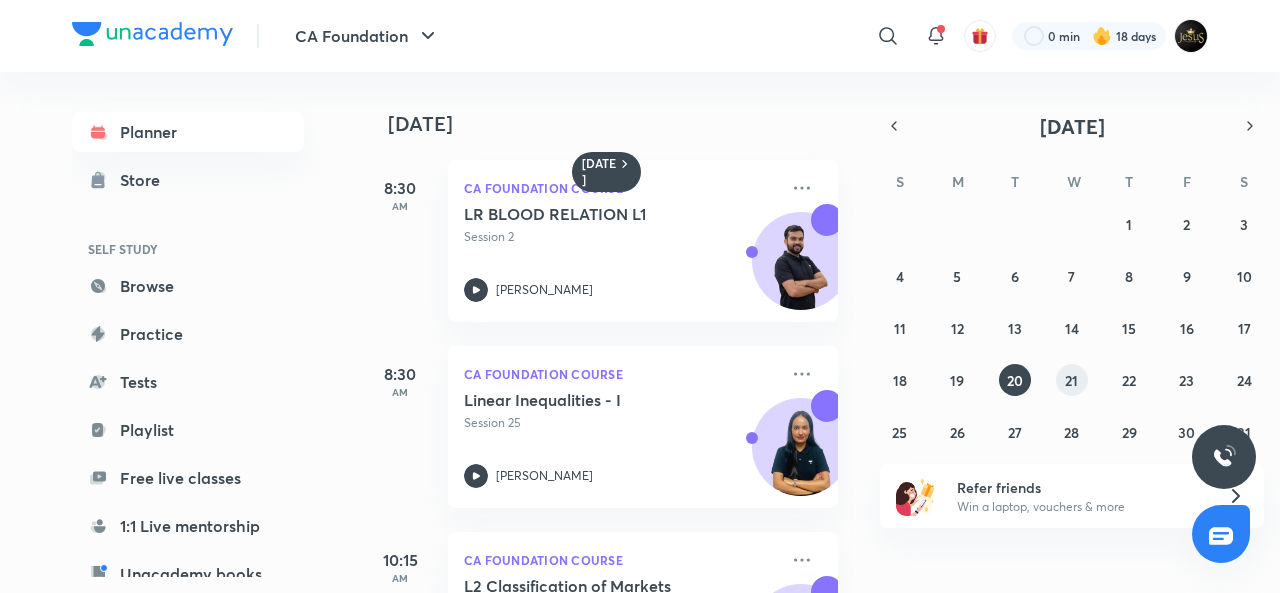 click on "21" at bounding box center (1072, 380) 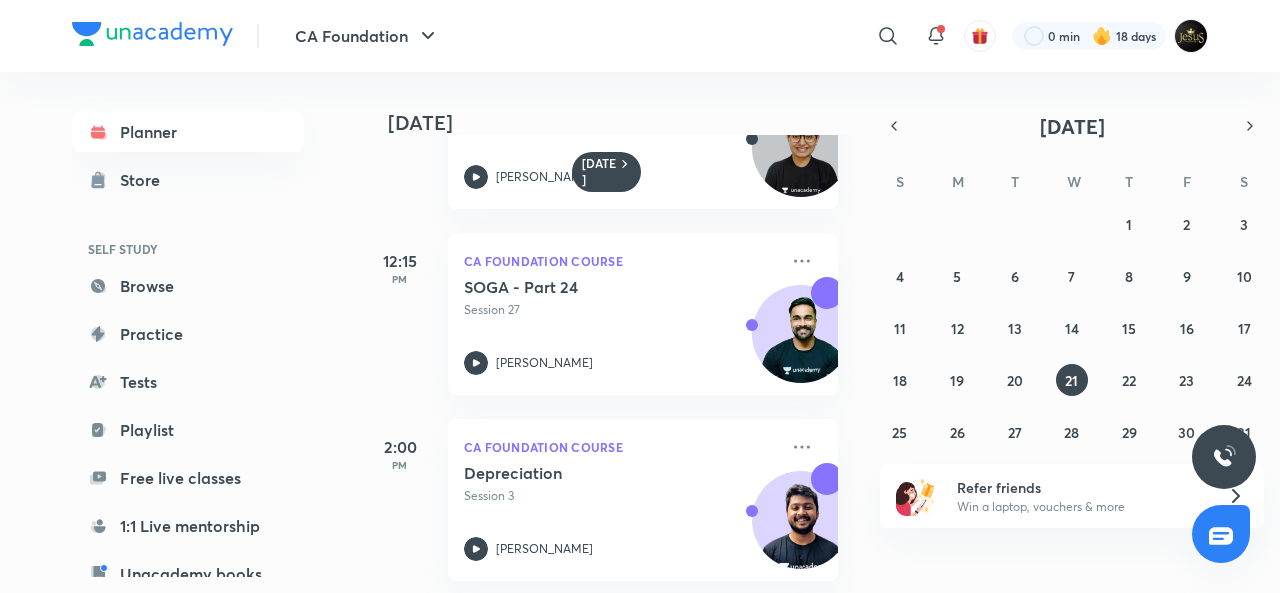 scroll, scrollTop: 690, scrollLeft: 0, axis: vertical 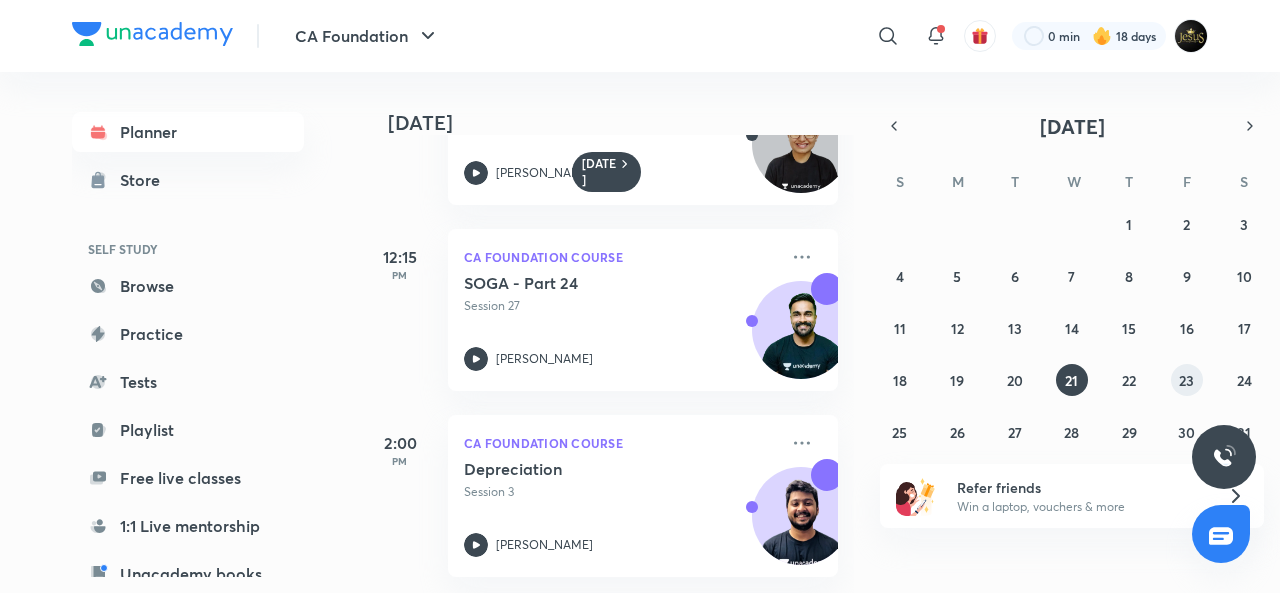 click on "23" at bounding box center (1186, 380) 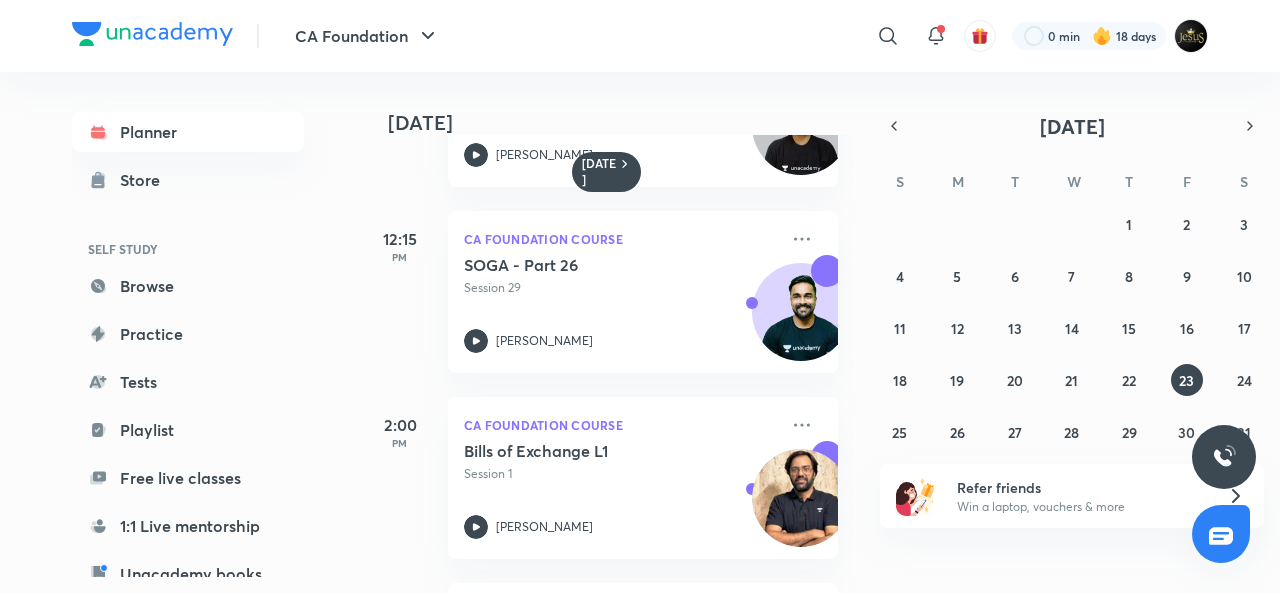 scroll, scrollTop: 694, scrollLeft: 0, axis: vertical 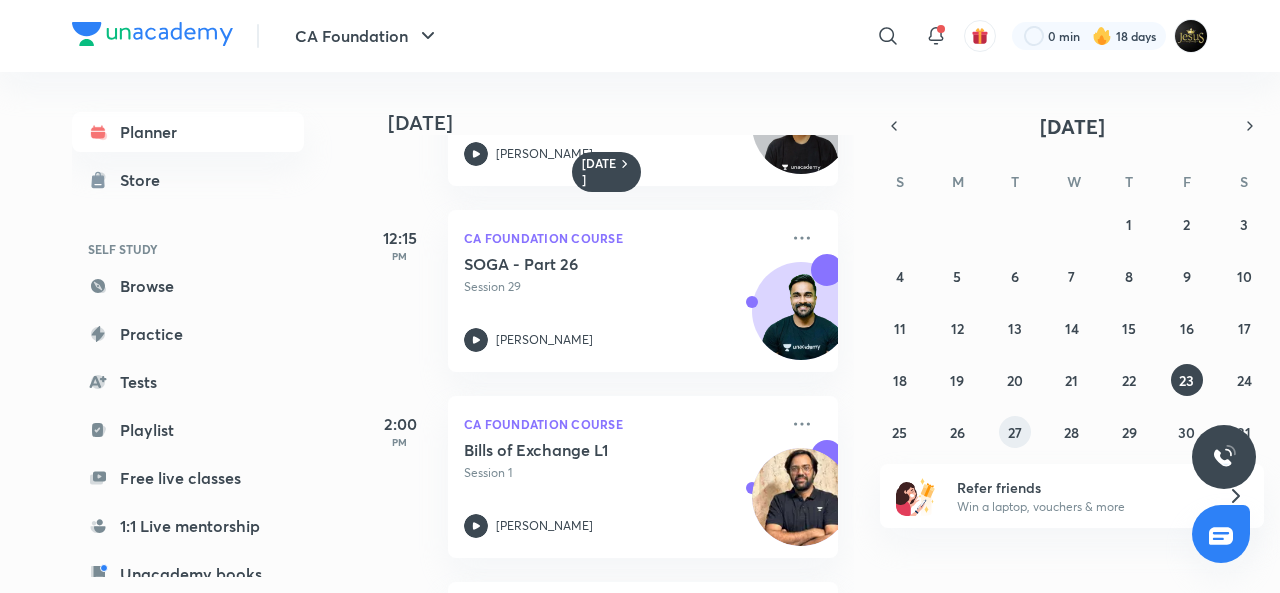 drag, startPoint x: 992, startPoint y: 431, endPoint x: 1012, endPoint y: 431, distance: 20 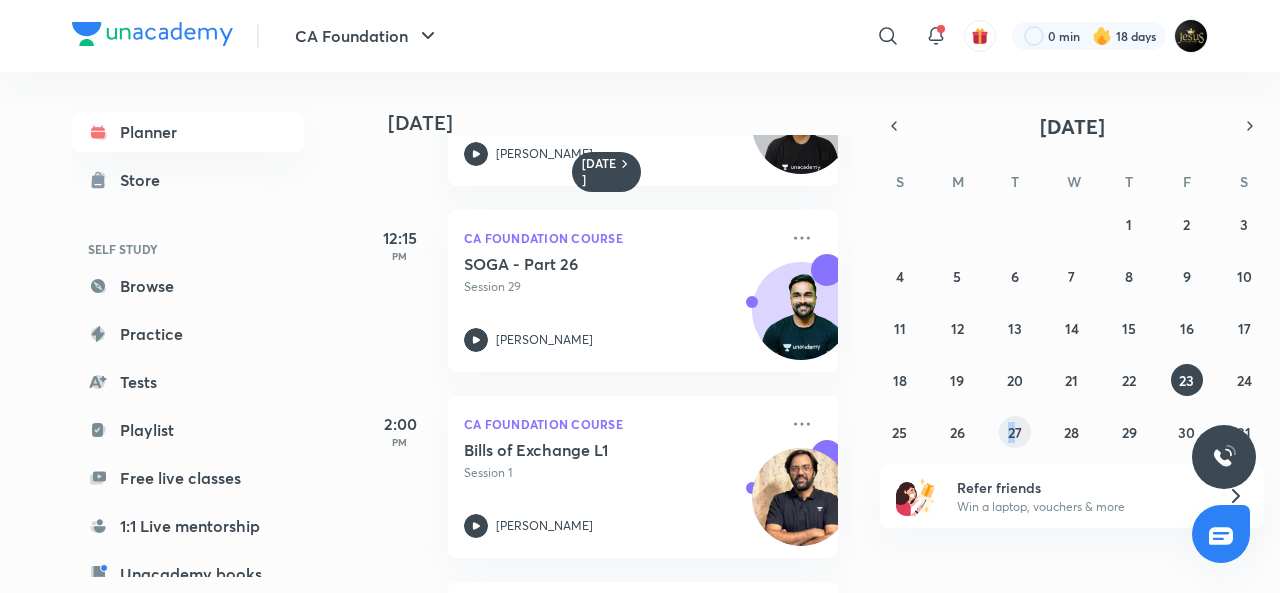 click on "27" at bounding box center (1015, 432) 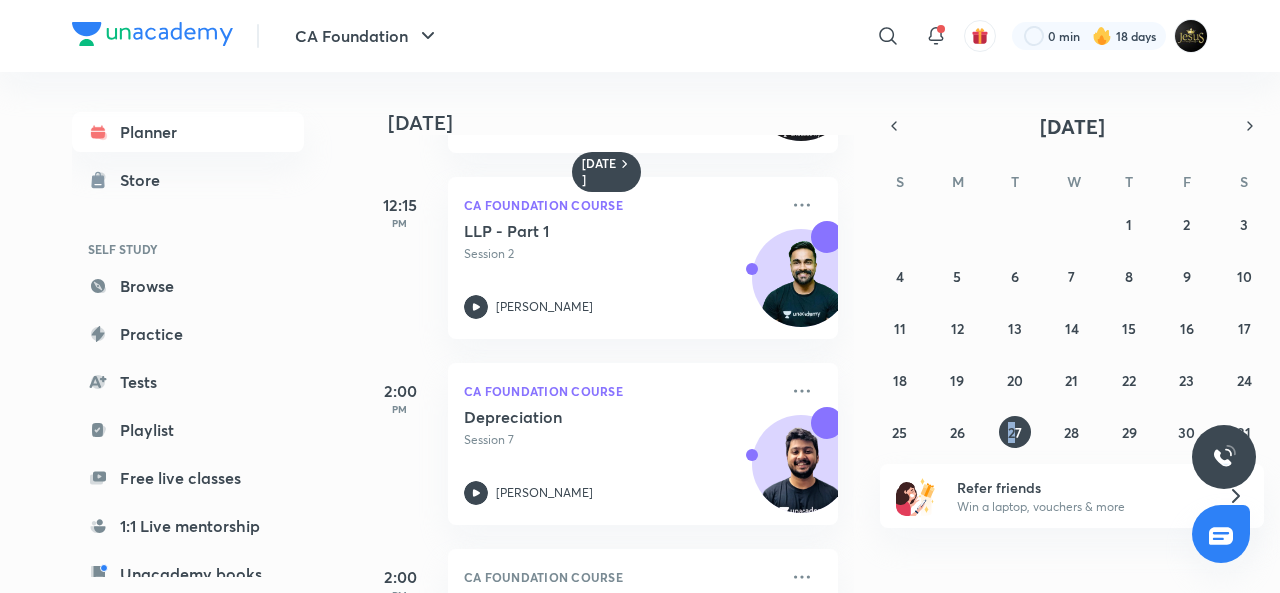 scroll, scrollTop: 909, scrollLeft: 0, axis: vertical 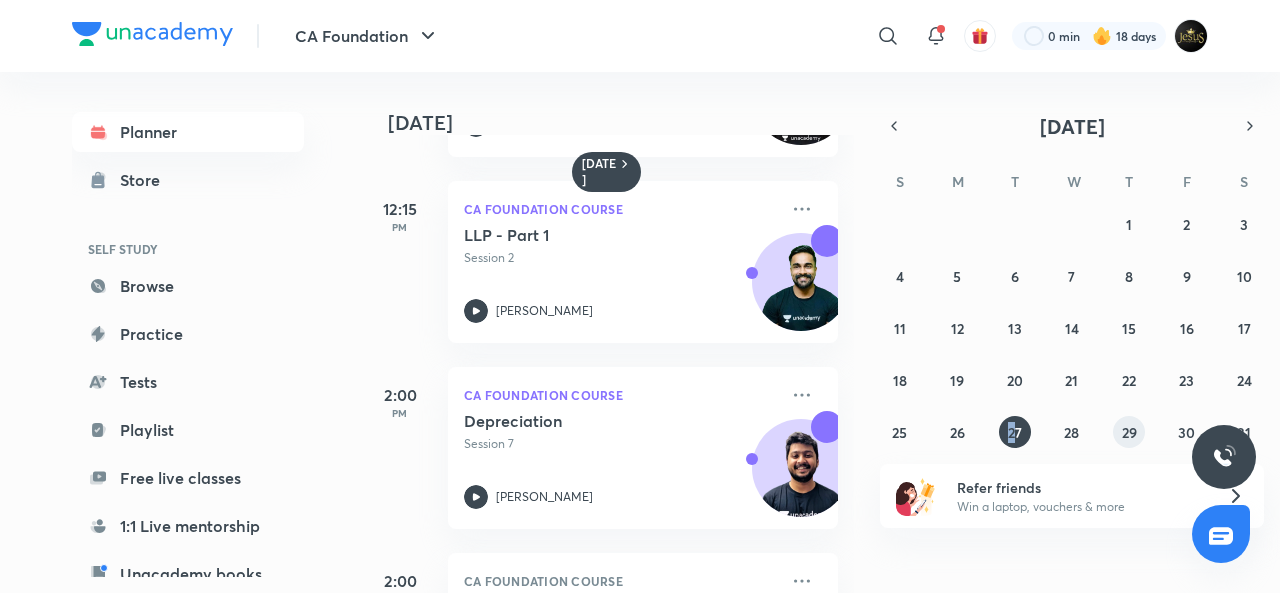 click on "29" at bounding box center [1129, 432] 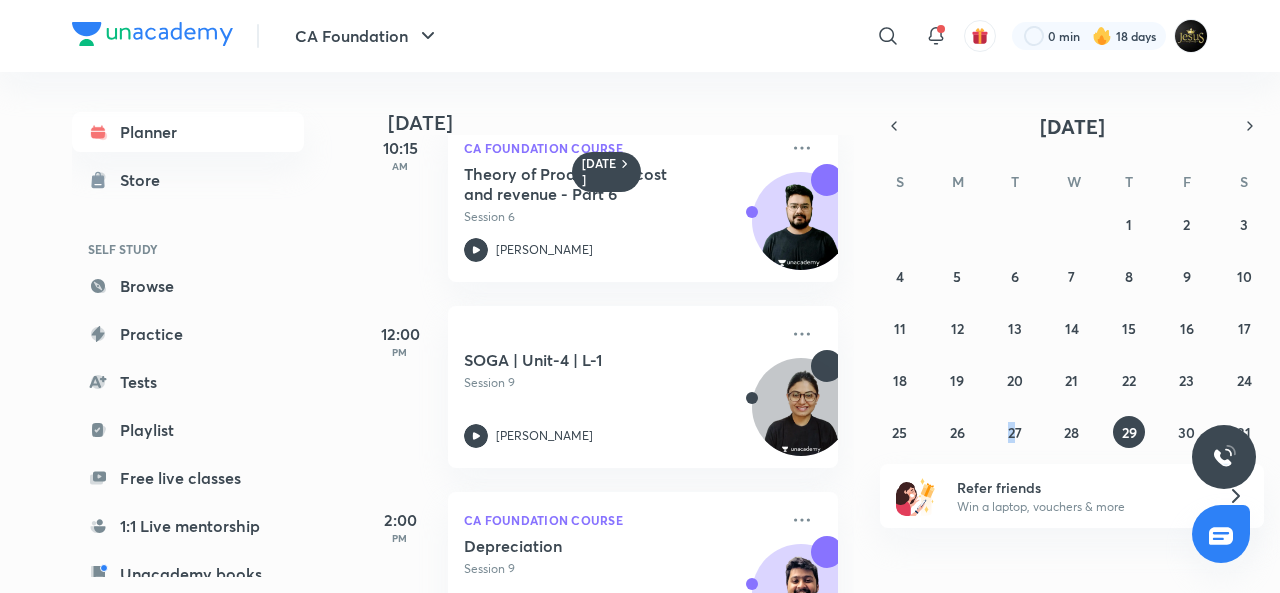 scroll, scrollTop: 0, scrollLeft: 0, axis: both 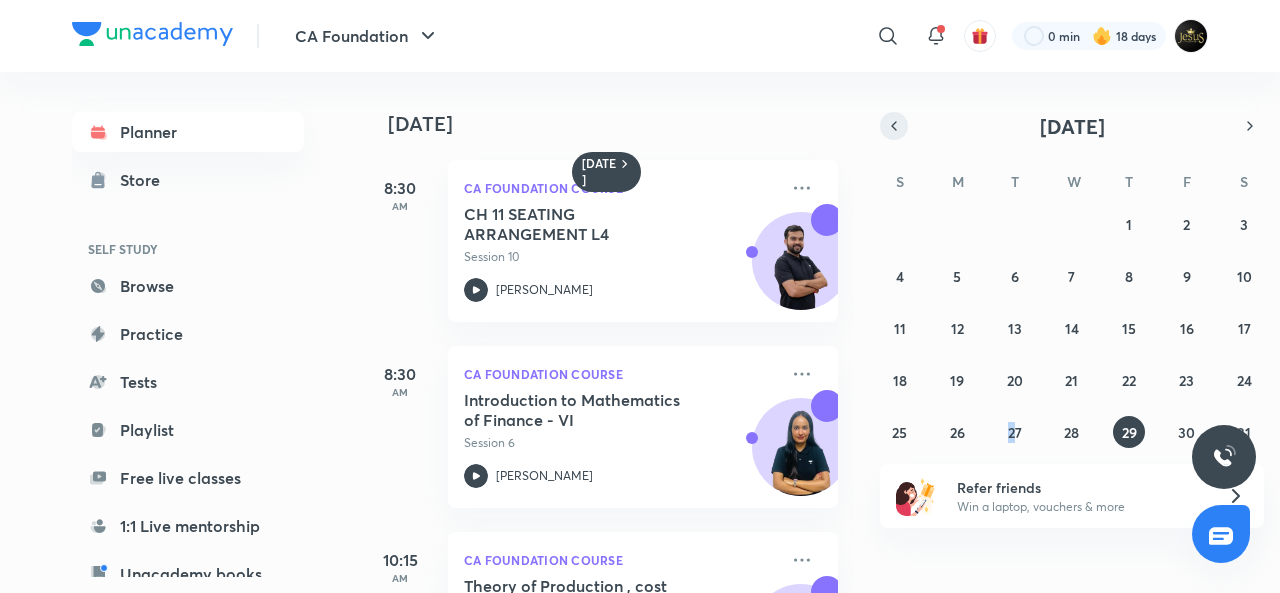 click at bounding box center [894, 126] 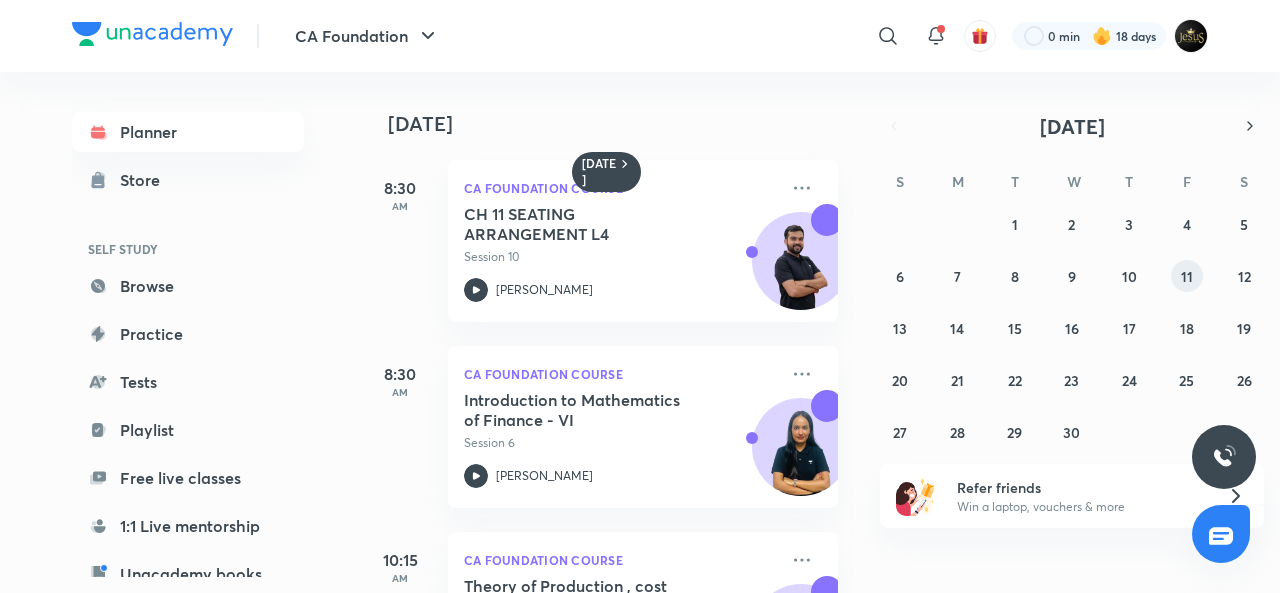 click on "11" at bounding box center [1187, 276] 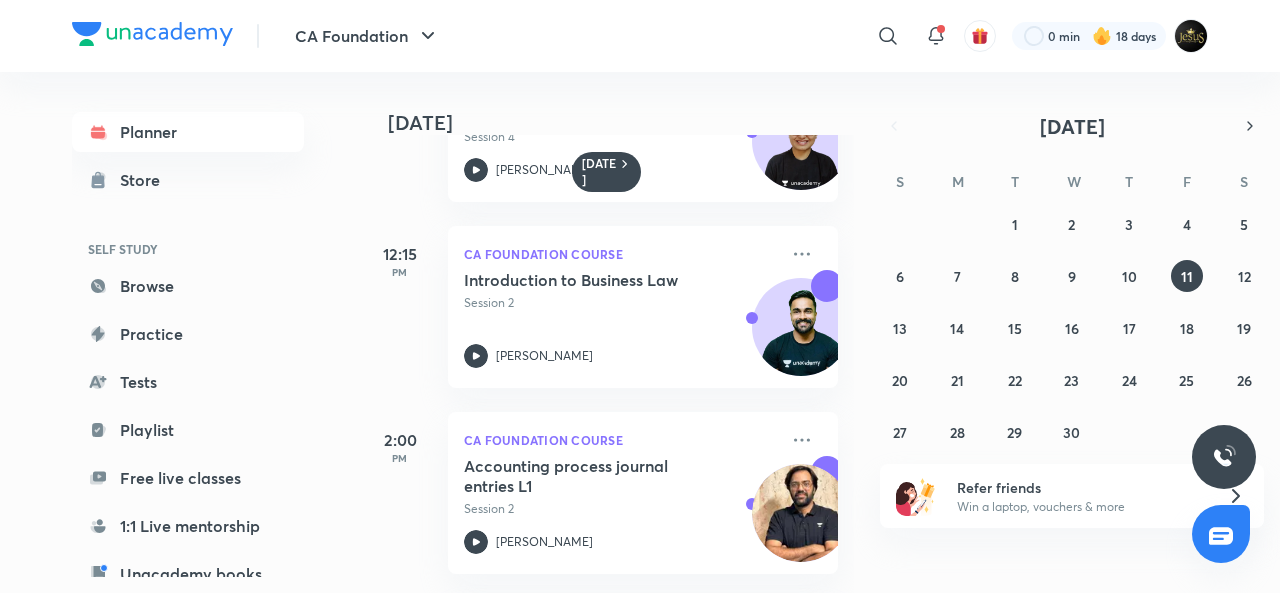 scroll, scrollTop: 866, scrollLeft: 0, axis: vertical 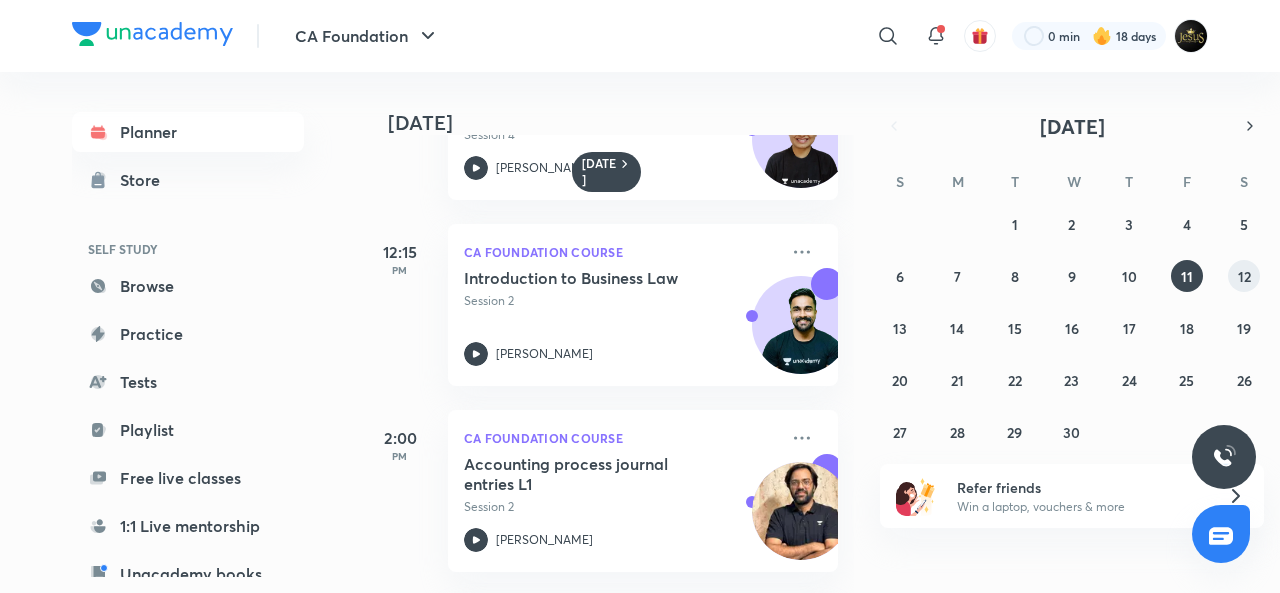 click on "12" at bounding box center (1244, 276) 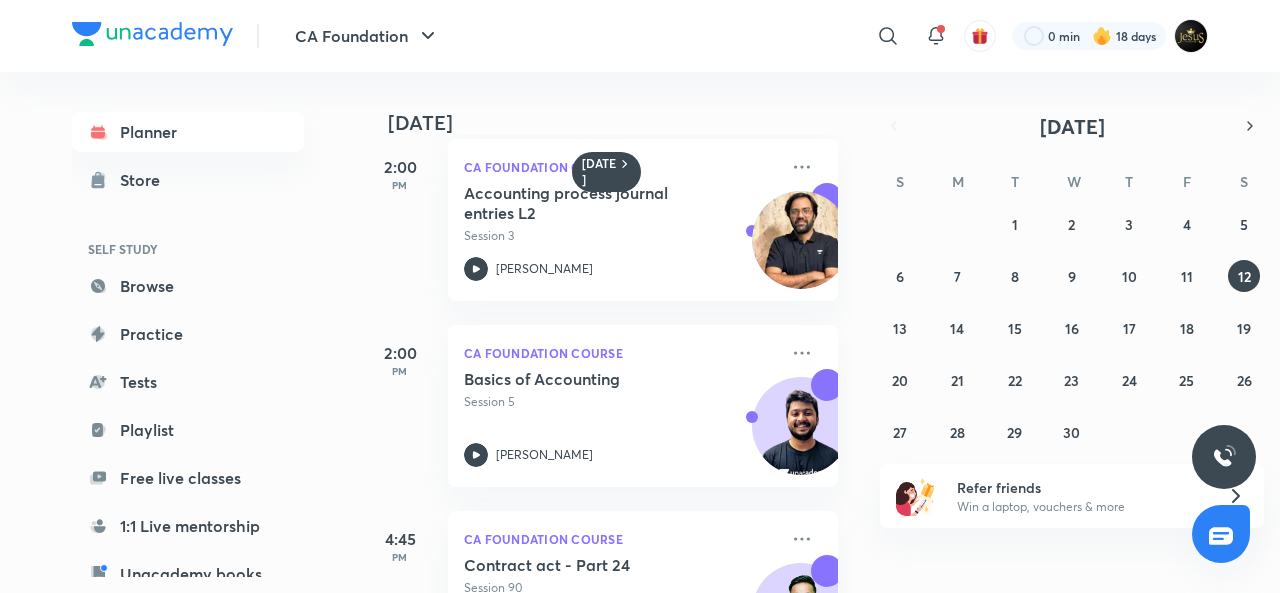 scroll, scrollTop: 690, scrollLeft: 0, axis: vertical 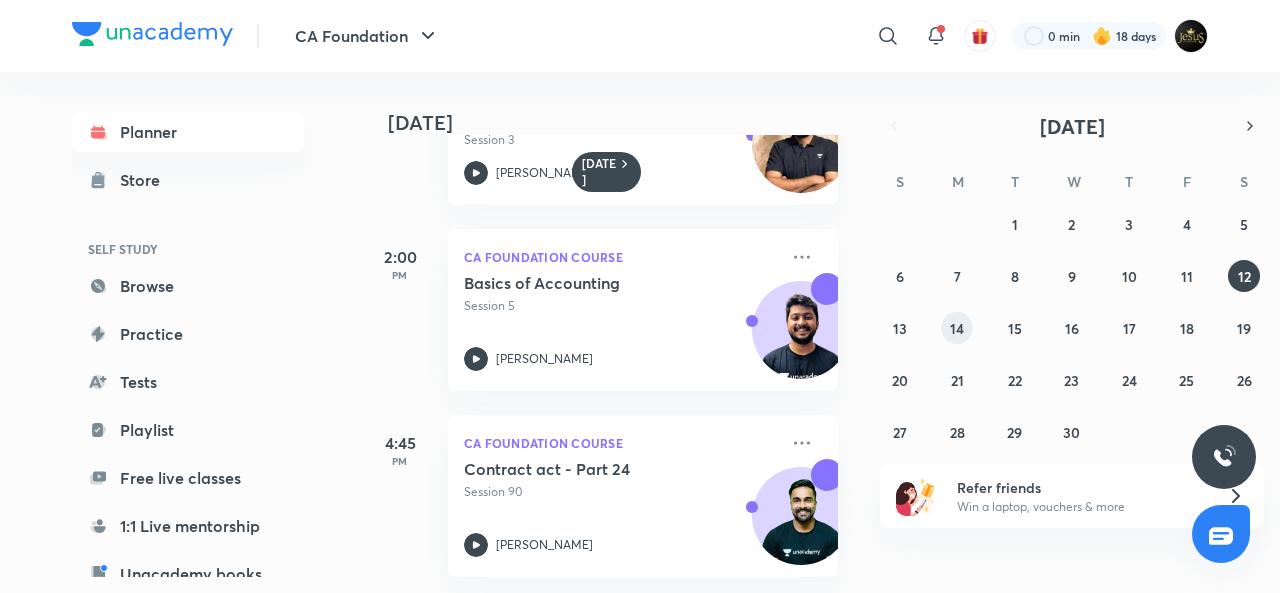 click on "14" at bounding box center (957, 328) 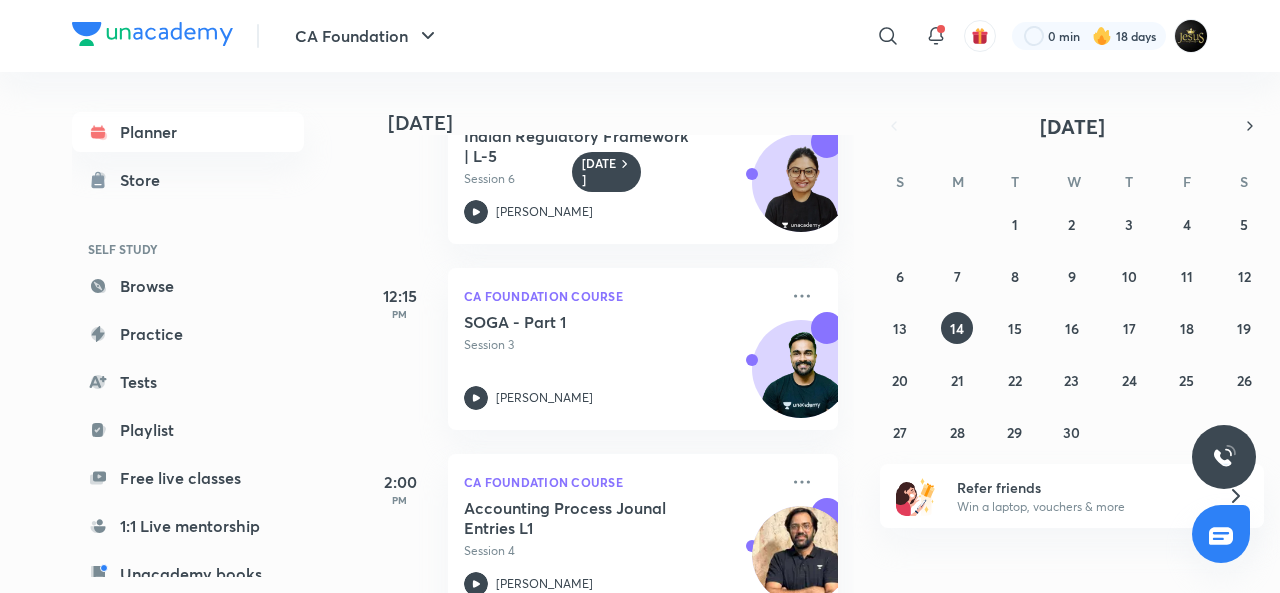 scroll, scrollTop: 824, scrollLeft: 0, axis: vertical 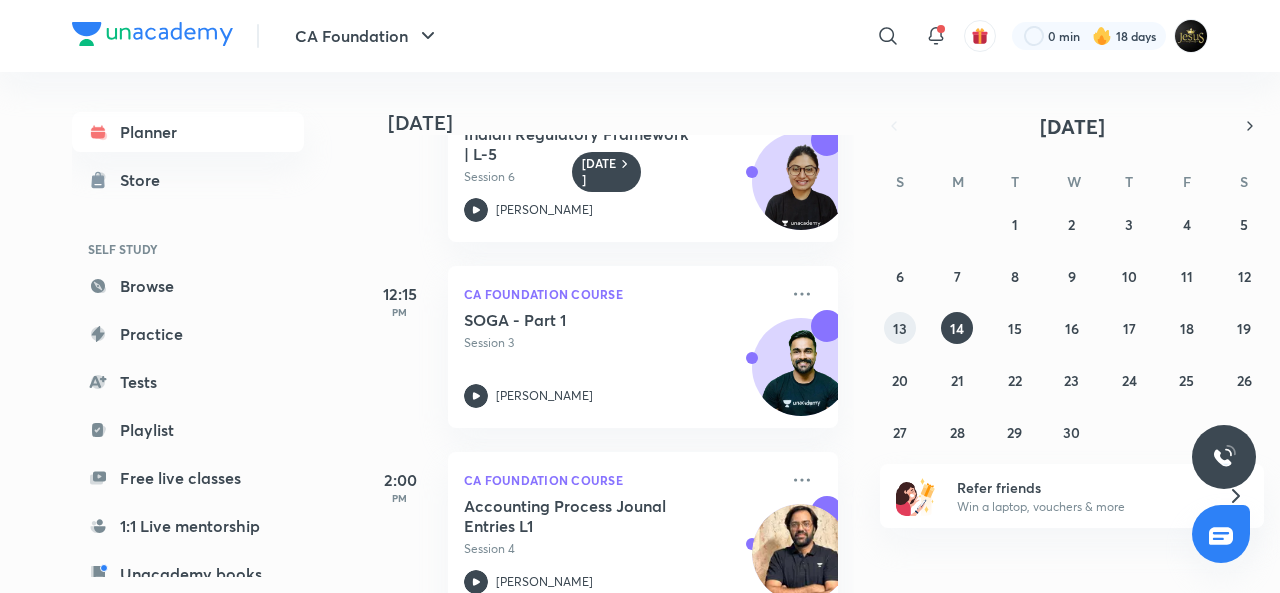 click on "13" at bounding box center (900, 328) 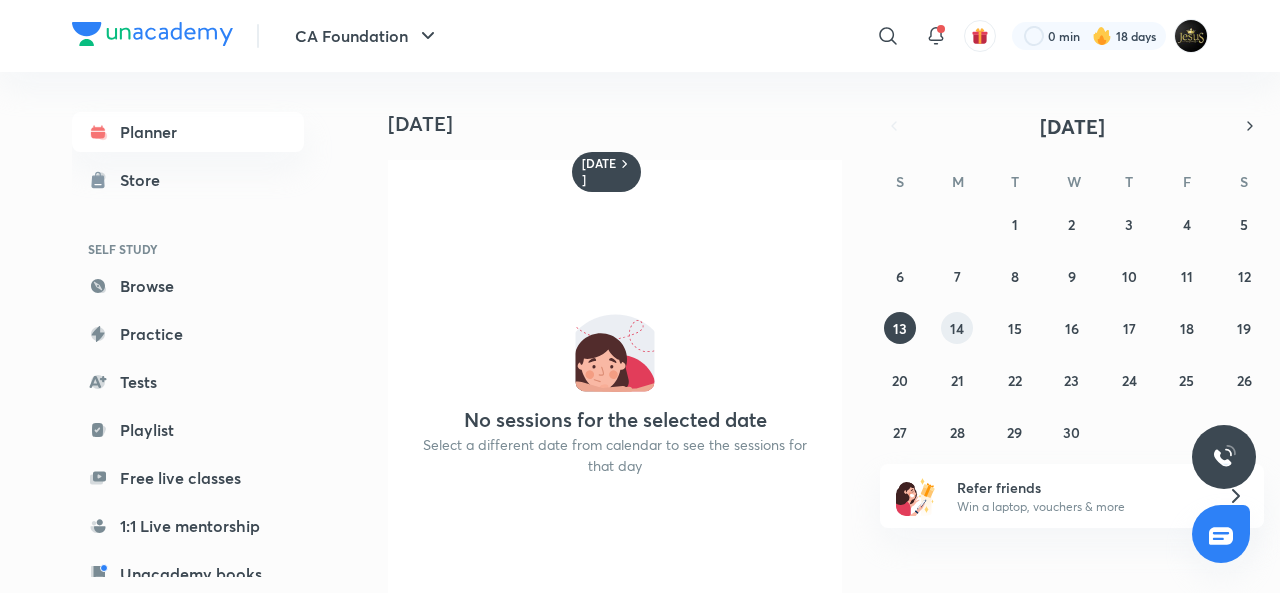 click on "14" at bounding box center (957, 328) 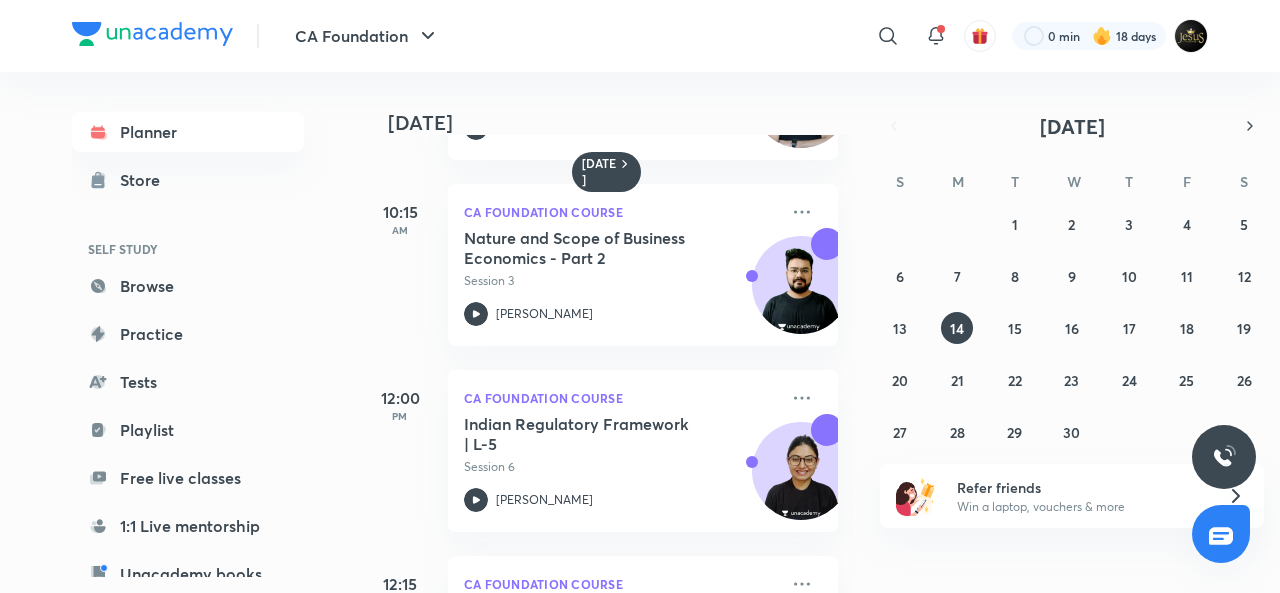scroll, scrollTop: 535, scrollLeft: 0, axis: vertical 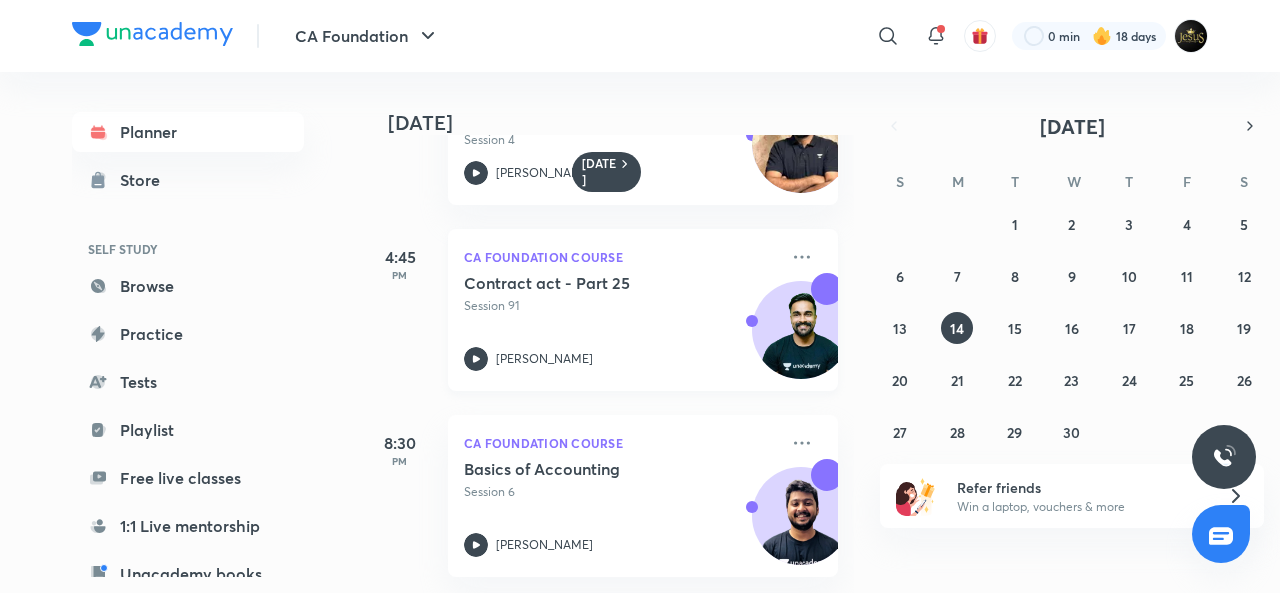 click 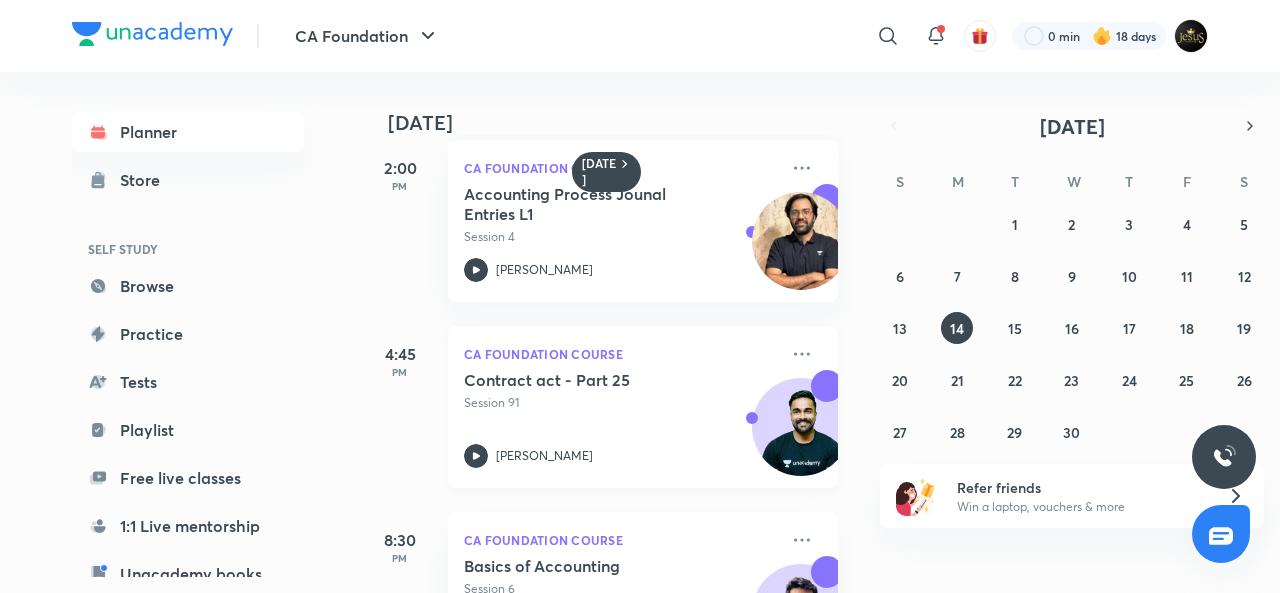 scroll, scrollTop: 1138, scrollLeft: 0, axis: vertical 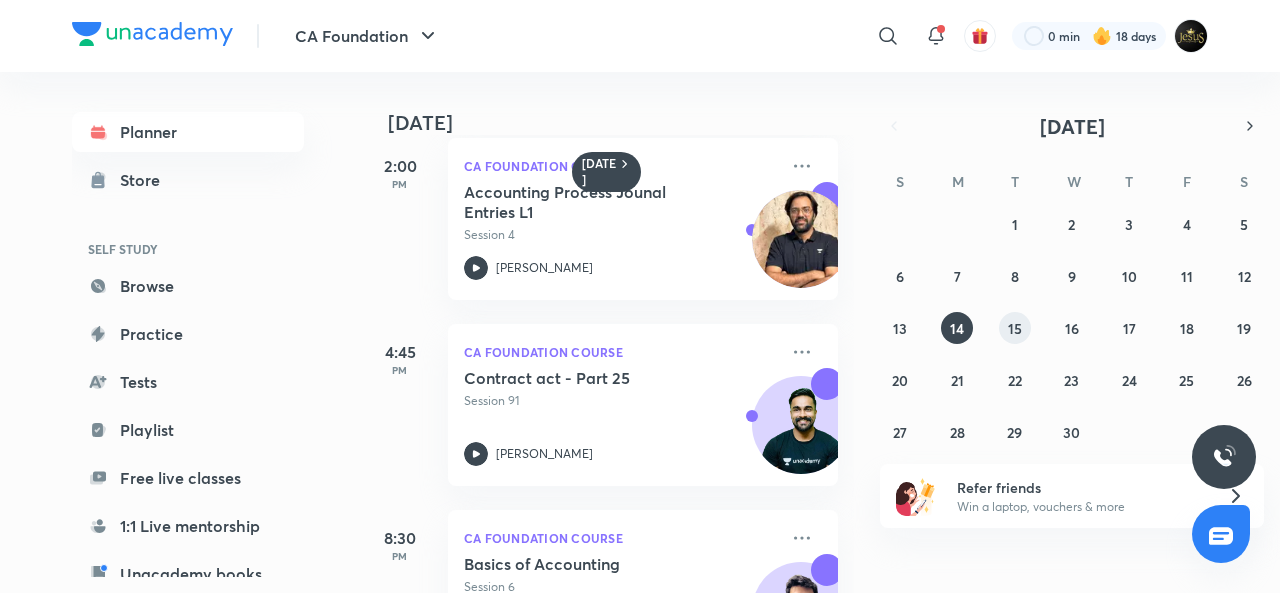click on "15" at bounding box center [1015, 328] 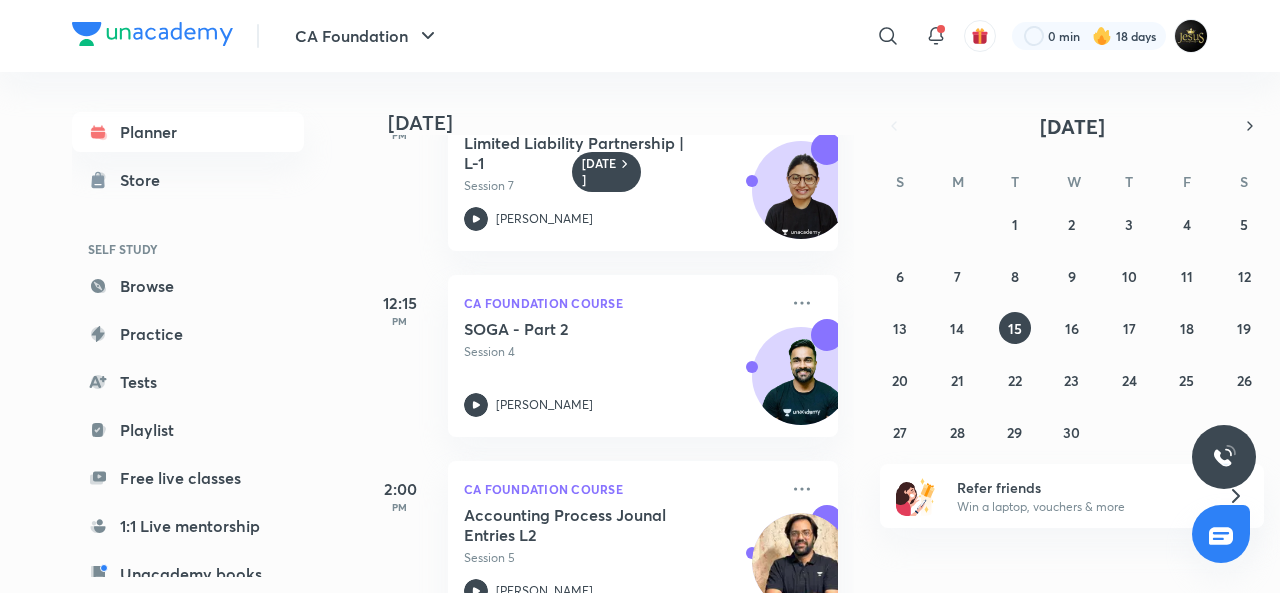 scroll, scrollTop: 816, scrollLeft: 0, axis: vertical 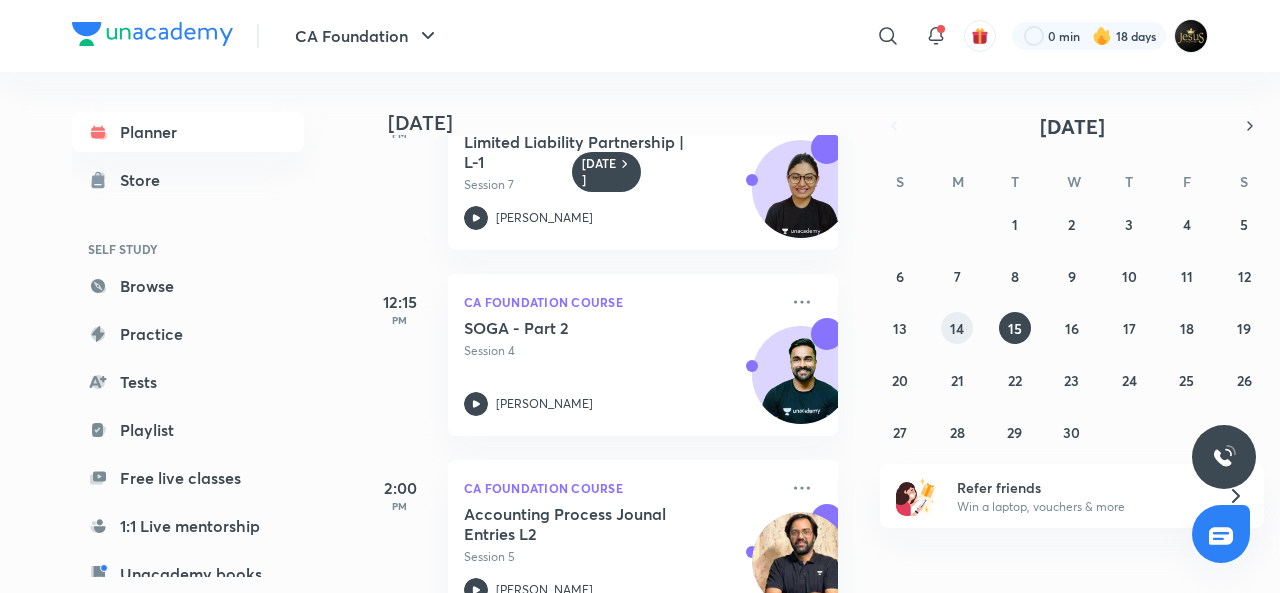 click on "14" at bounding box center [957, 328] 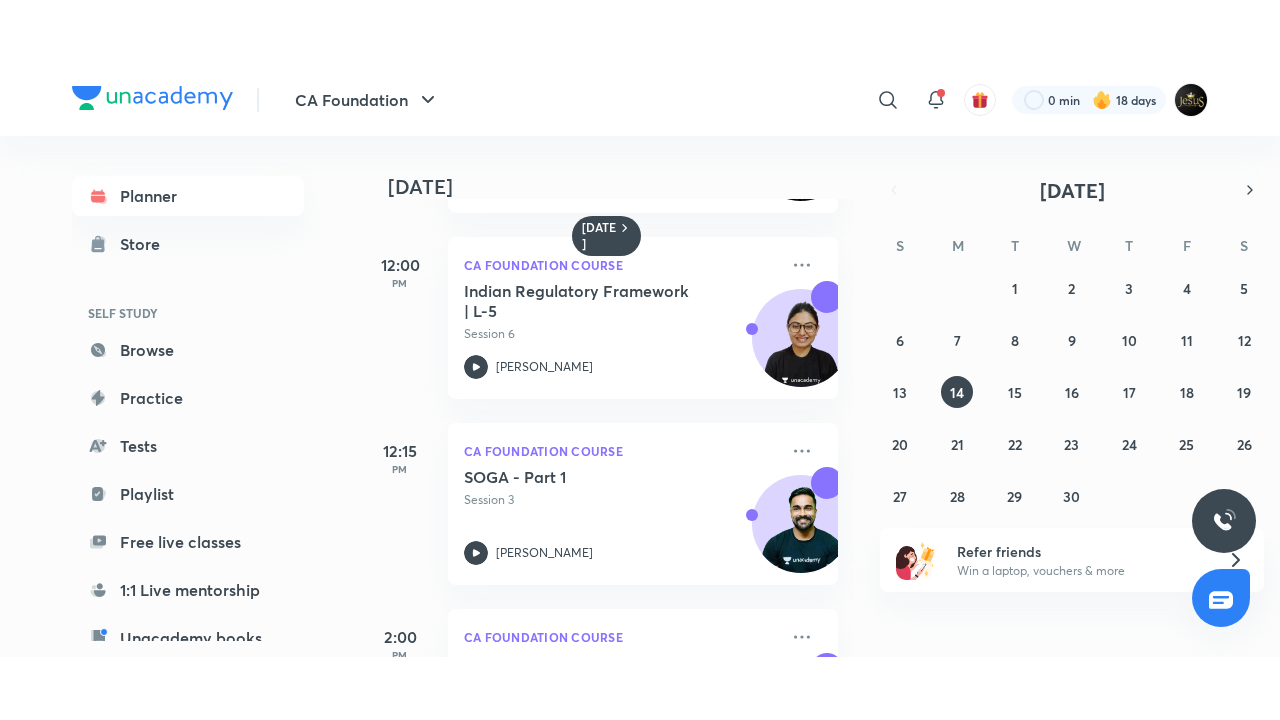 scroll, scrollTop: 733, scrollLeft: 0, axis: vertical 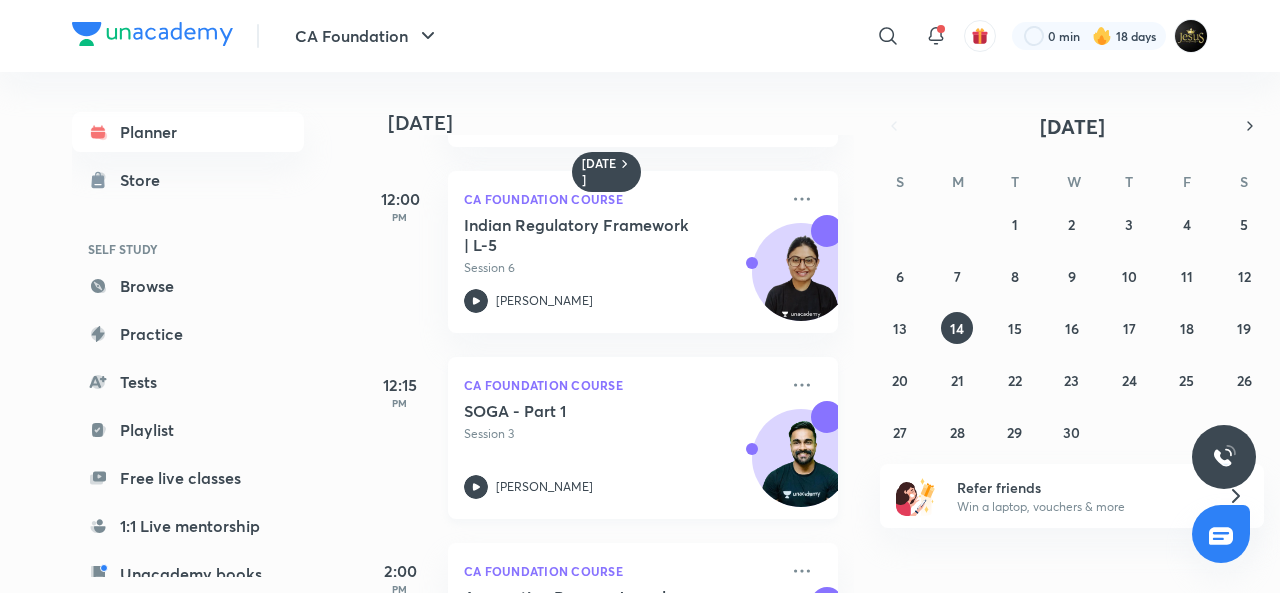 click 